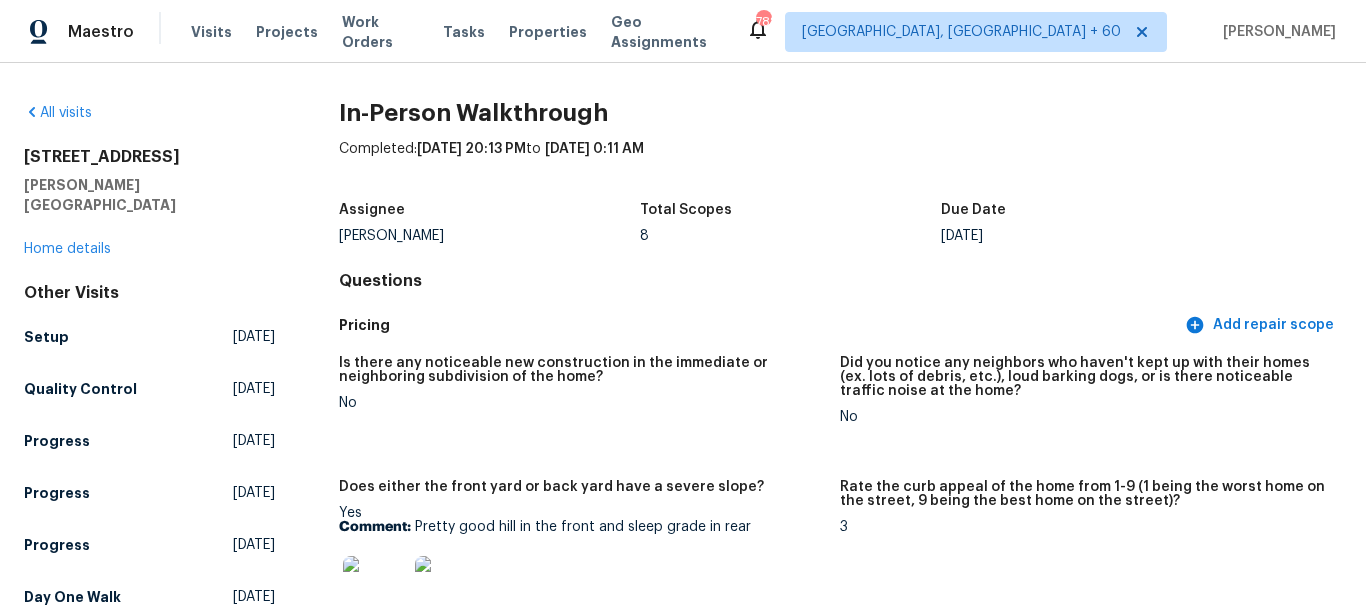 scroll, scrollTop: 0, scrollLeft: 0, axis: both 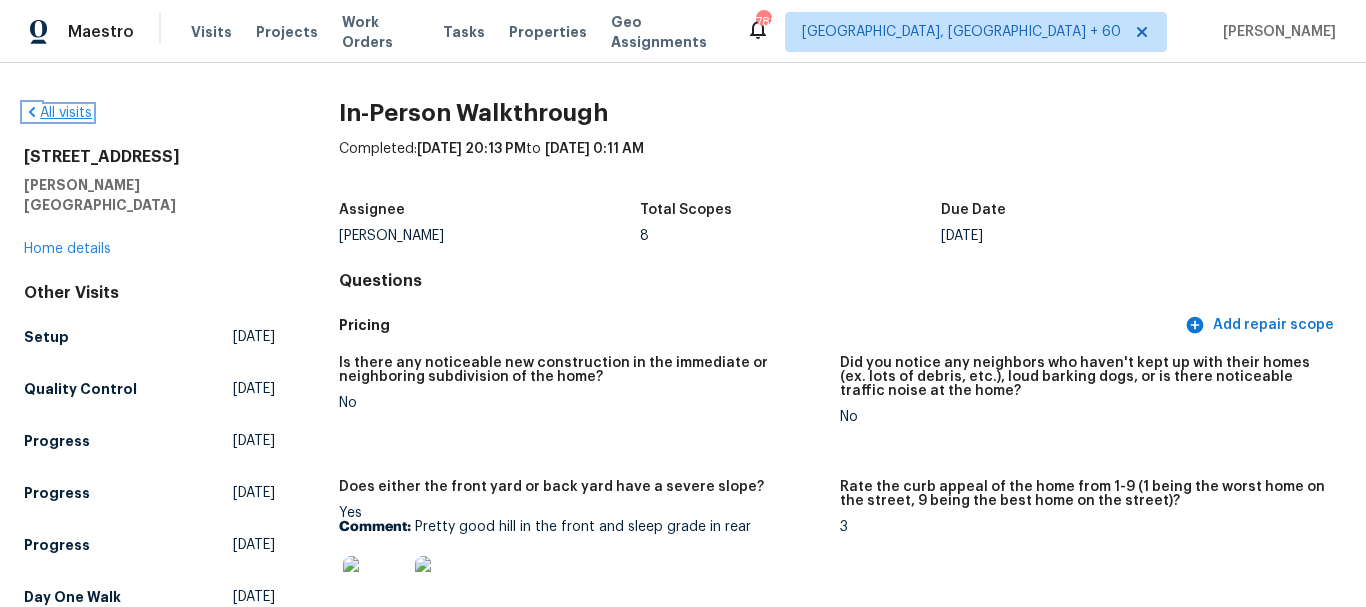 click 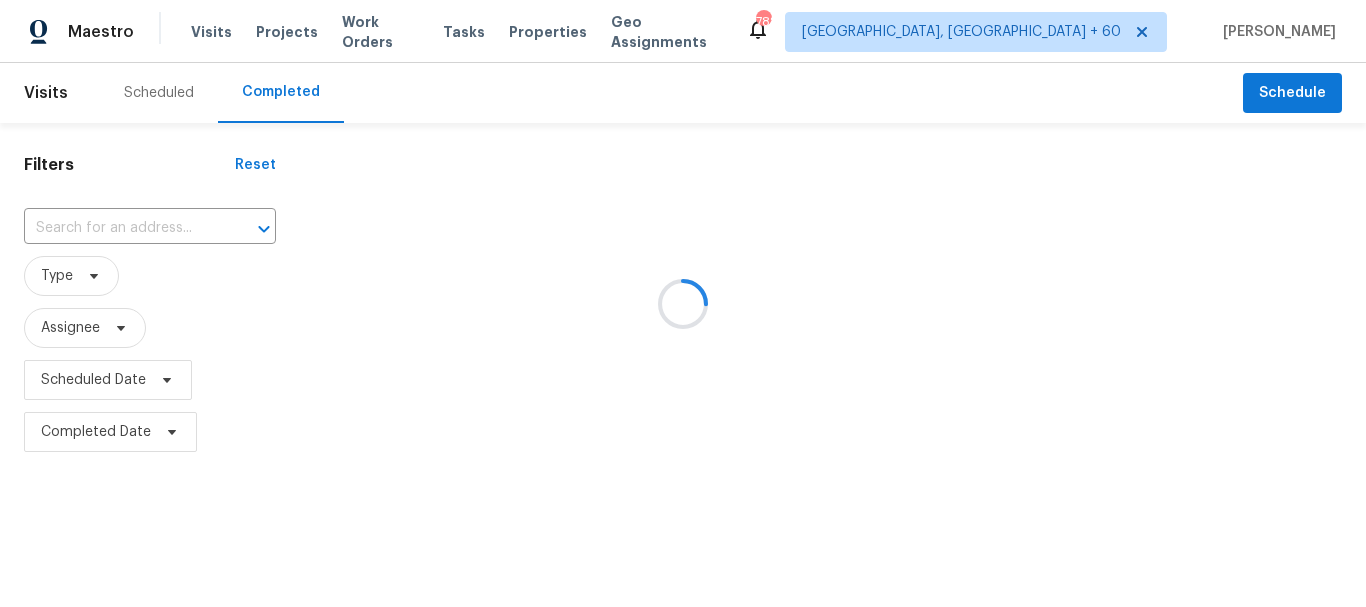 click at bounding box center (683, 303) 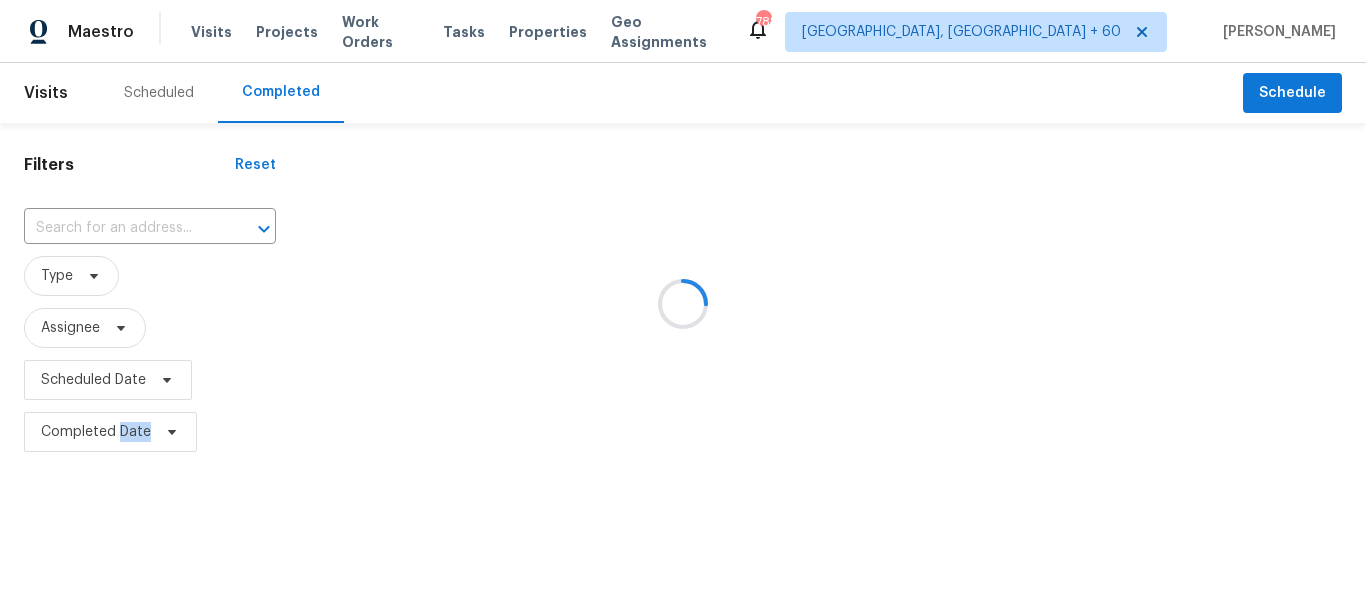click at bounding box center (683, 303) 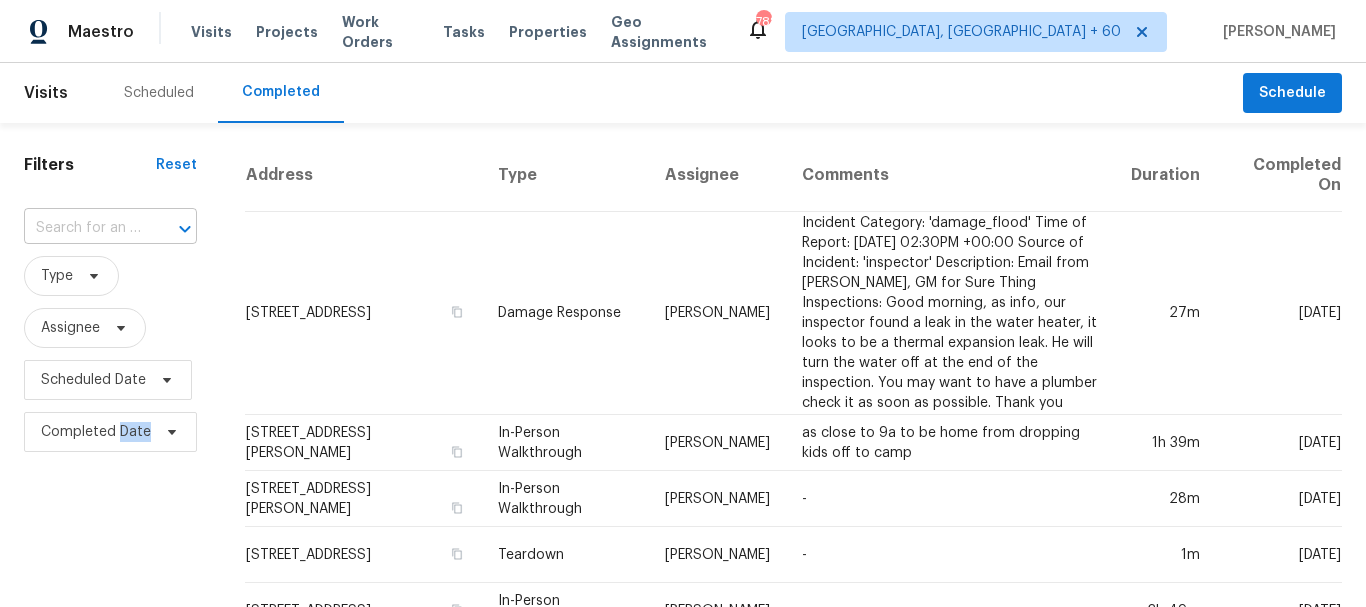click at bounding box center [82, 228] 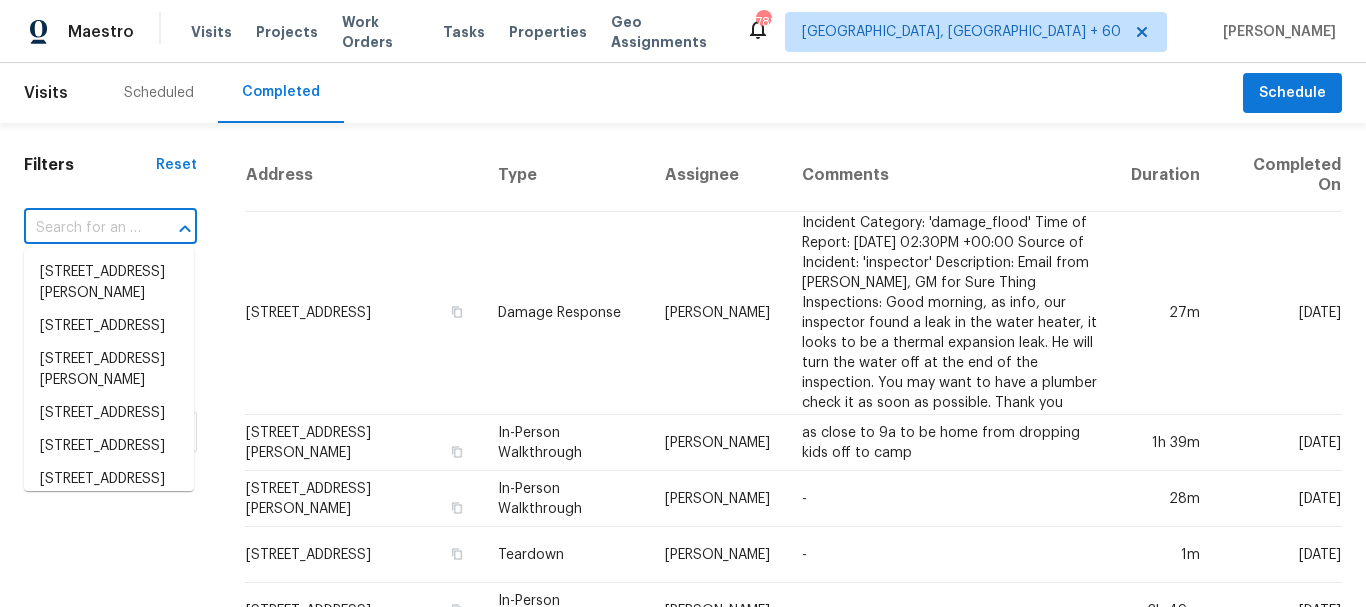 paste on "[STREET_ADDRESS][PERSON_NAME]" 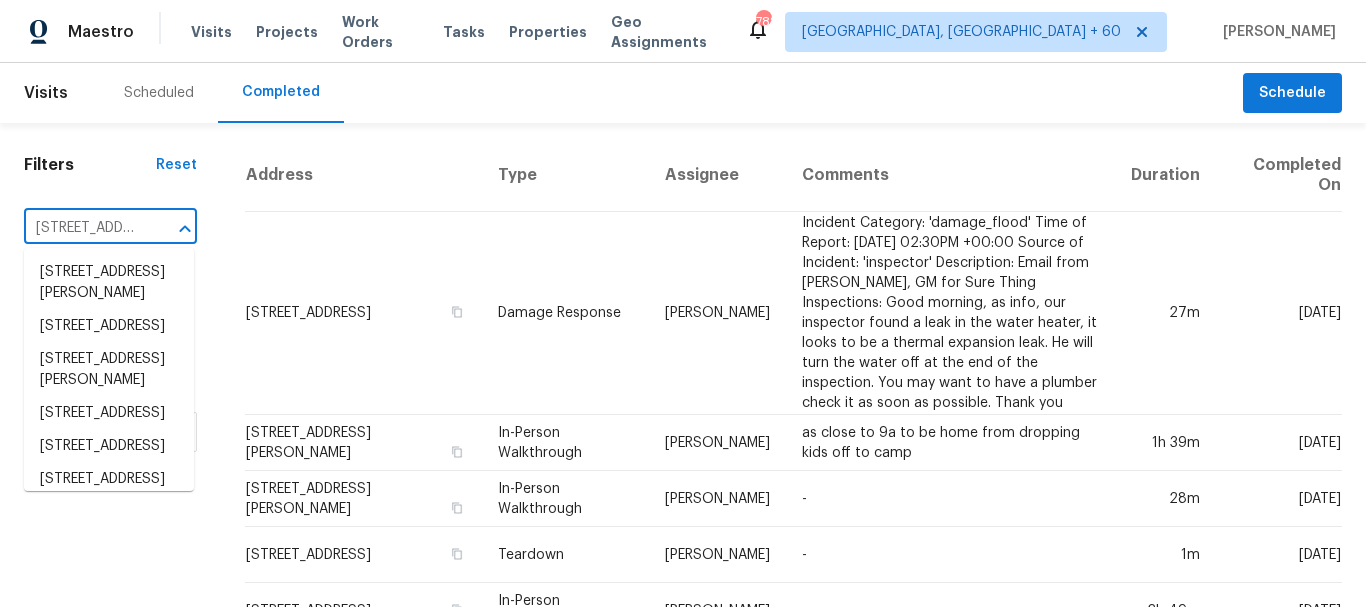 scroll, scrollTop: 0, scrollLeft: 151, axis: horizontal 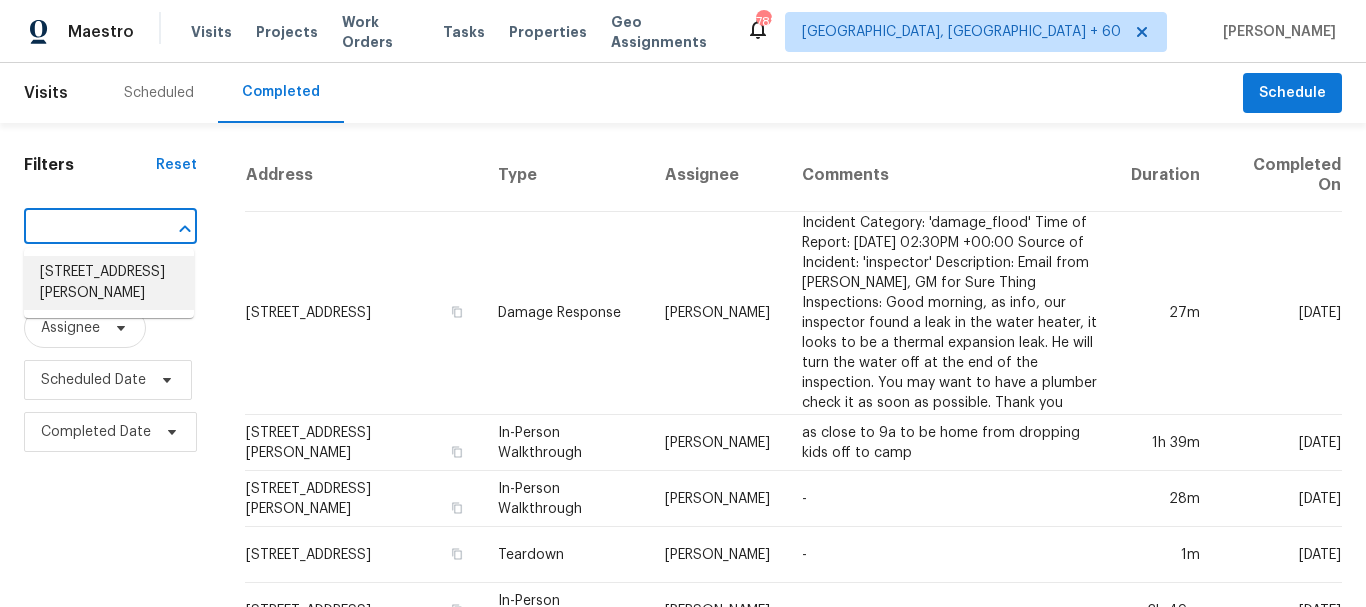 click on "[STREET_ADDRESS][PERSON_NAME]" at bounding box center [109, 283] 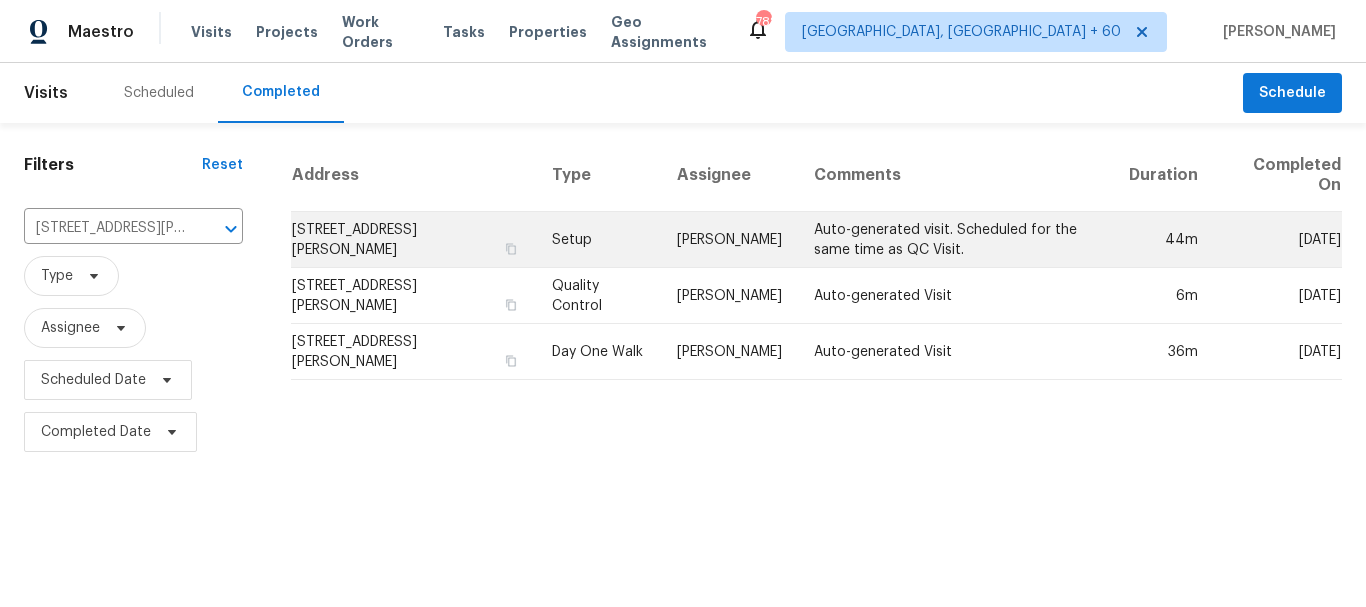 click on "[PERSON_NAME]" at bounding box center [729, 240] 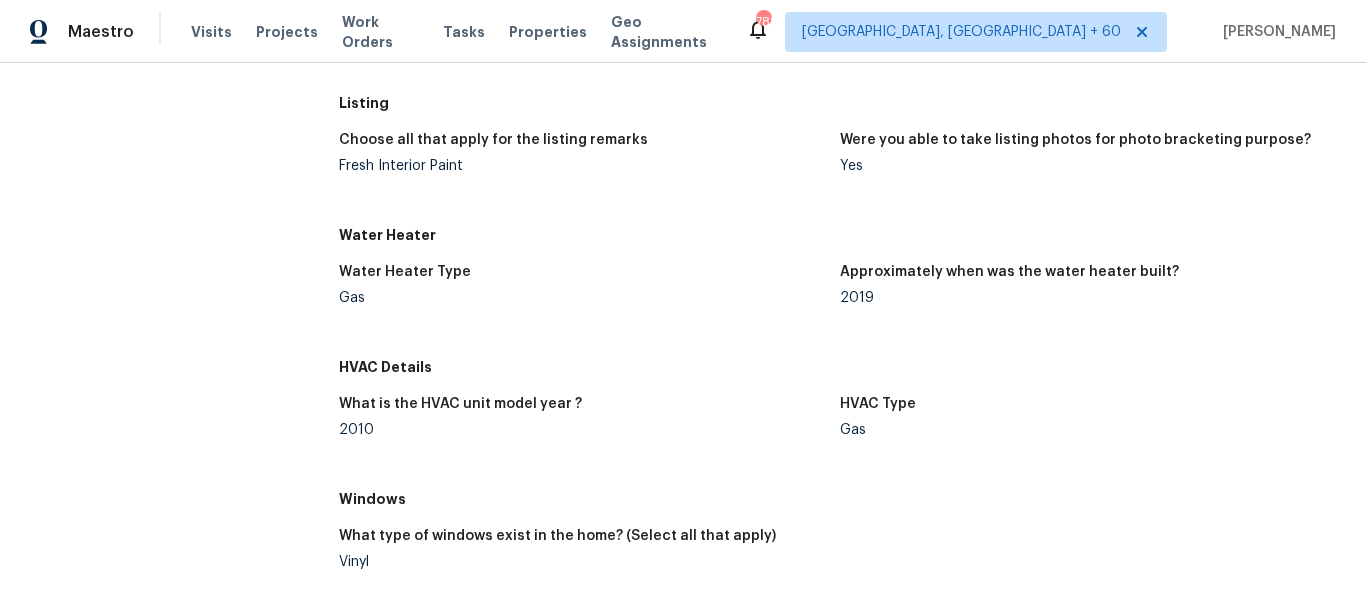 scroll, scrollTop: 1500, scrollLeft: 0, axis: vertical 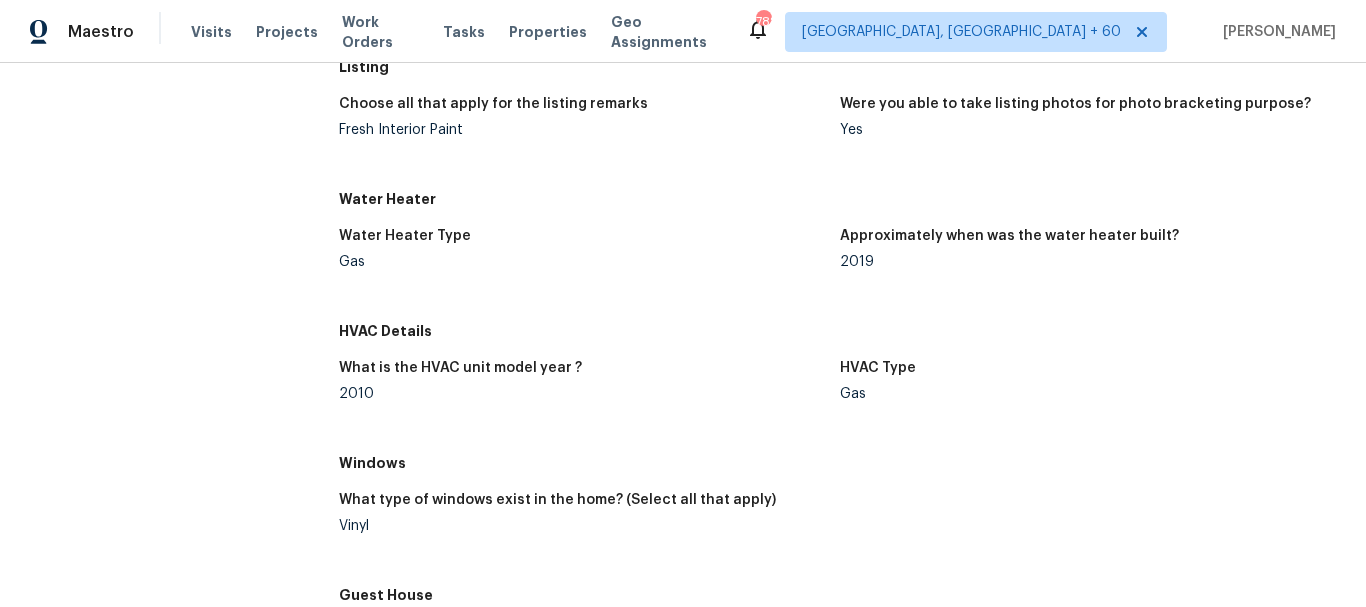 click on "Fresh Interior Paint" at bounding box center (582, 130) 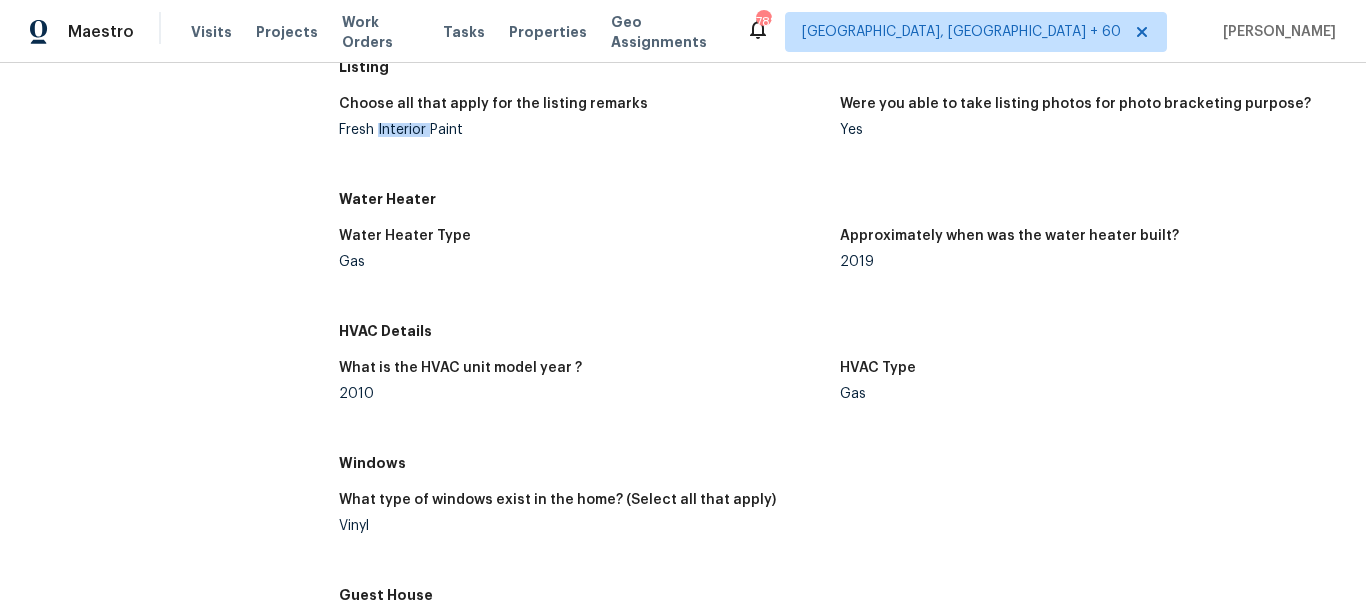 click on "Fresh Interior Paint" at bounding box center [582, 130] 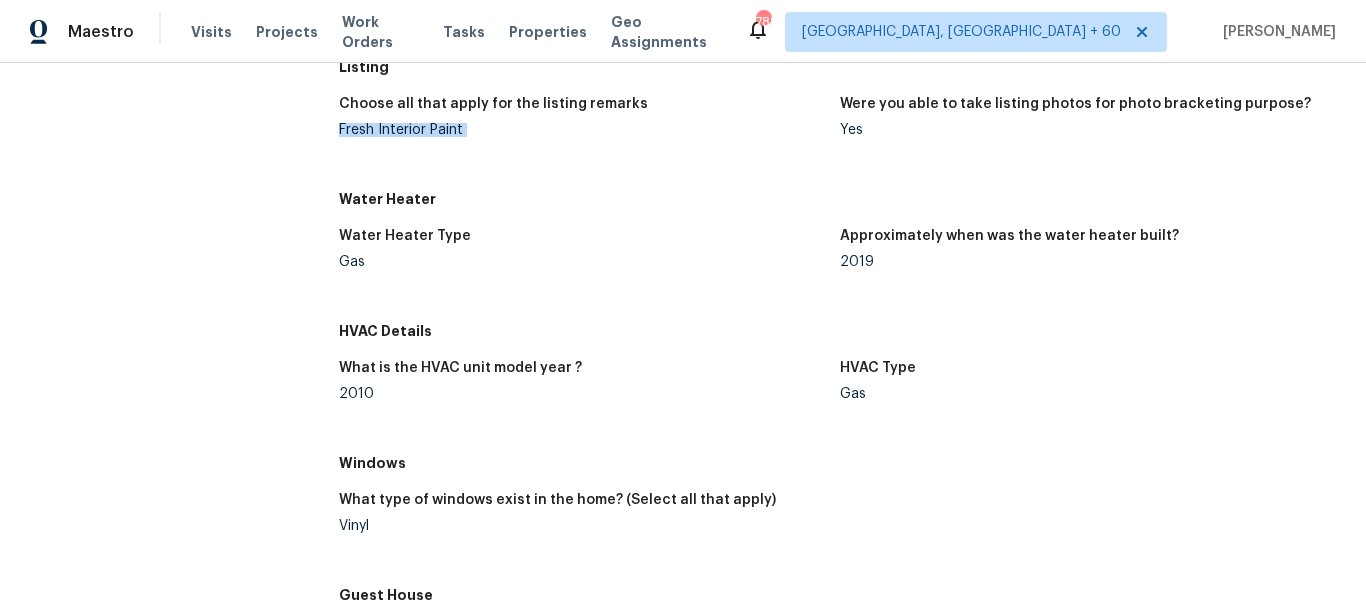 click on "Fresh Interior Paint" at bounding box center [582, 130] 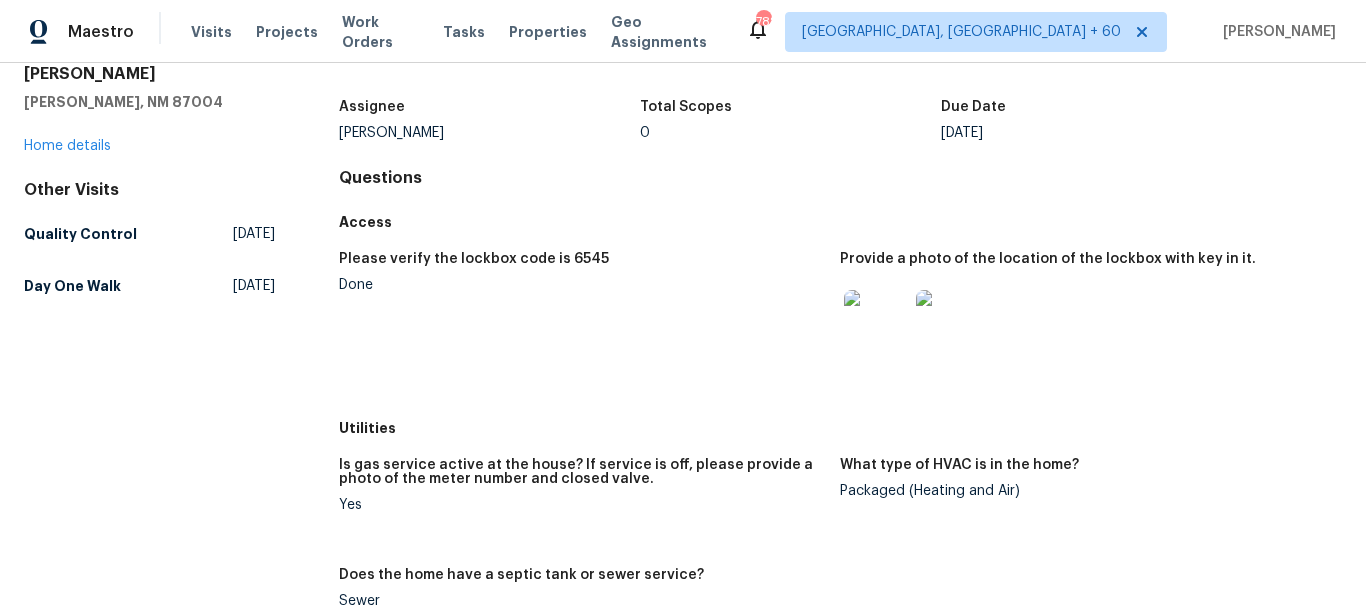 scroll, scrollTop: 100, scrollLeft: 0, axis: vertical 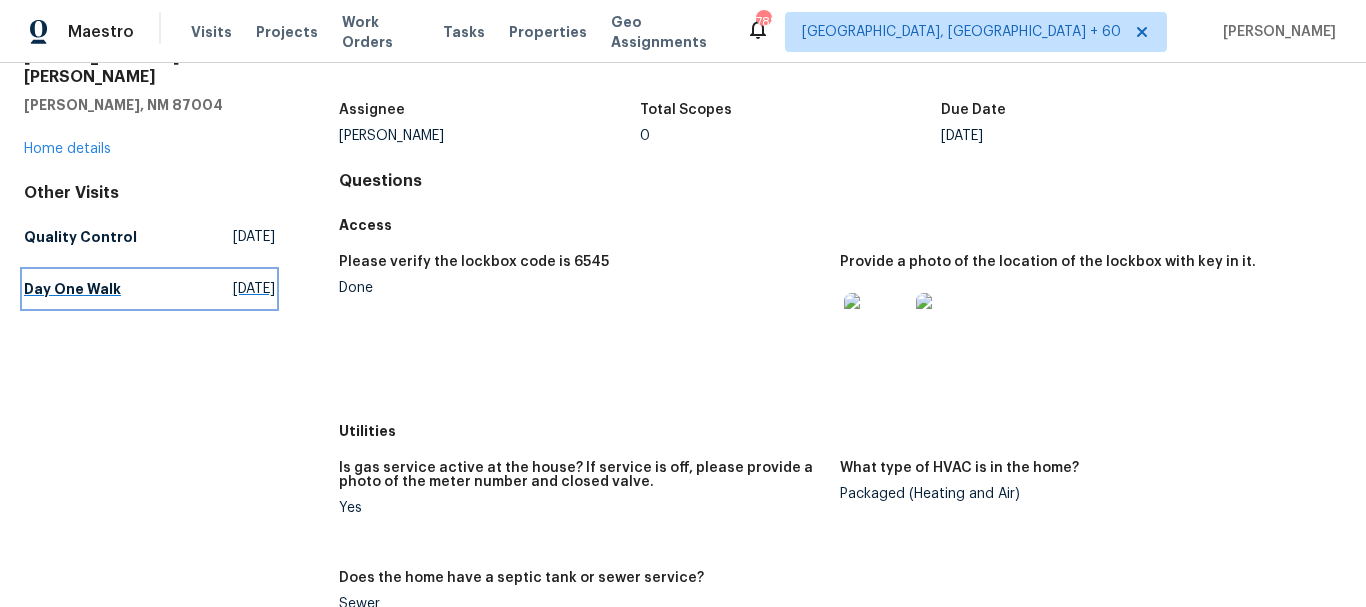 click on "Day One Walk" at bounding box center (72, 289) 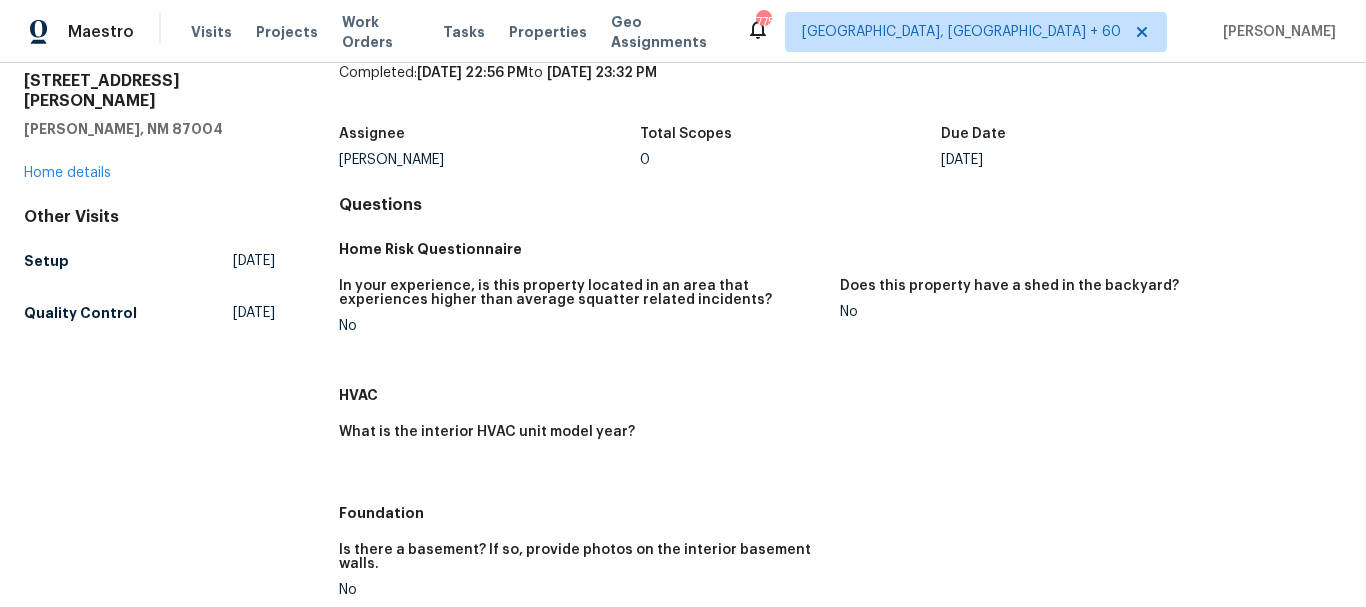 scroll, scrollTop: 0, scrollLeft: 0, axis: both 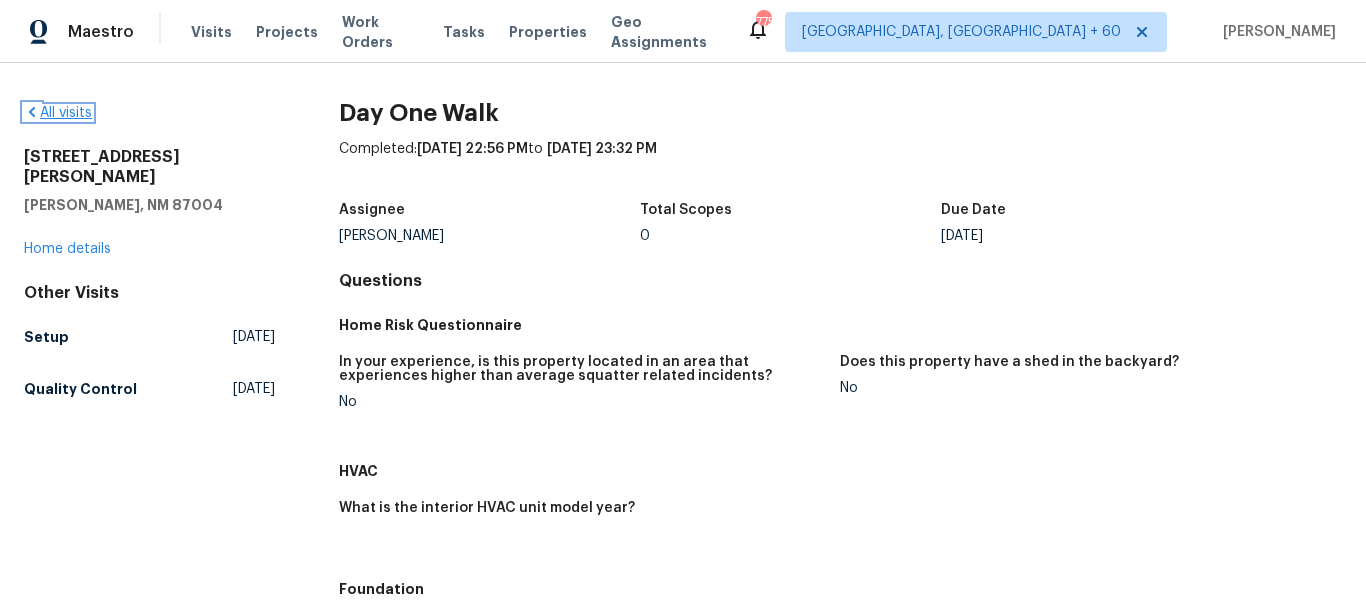 click 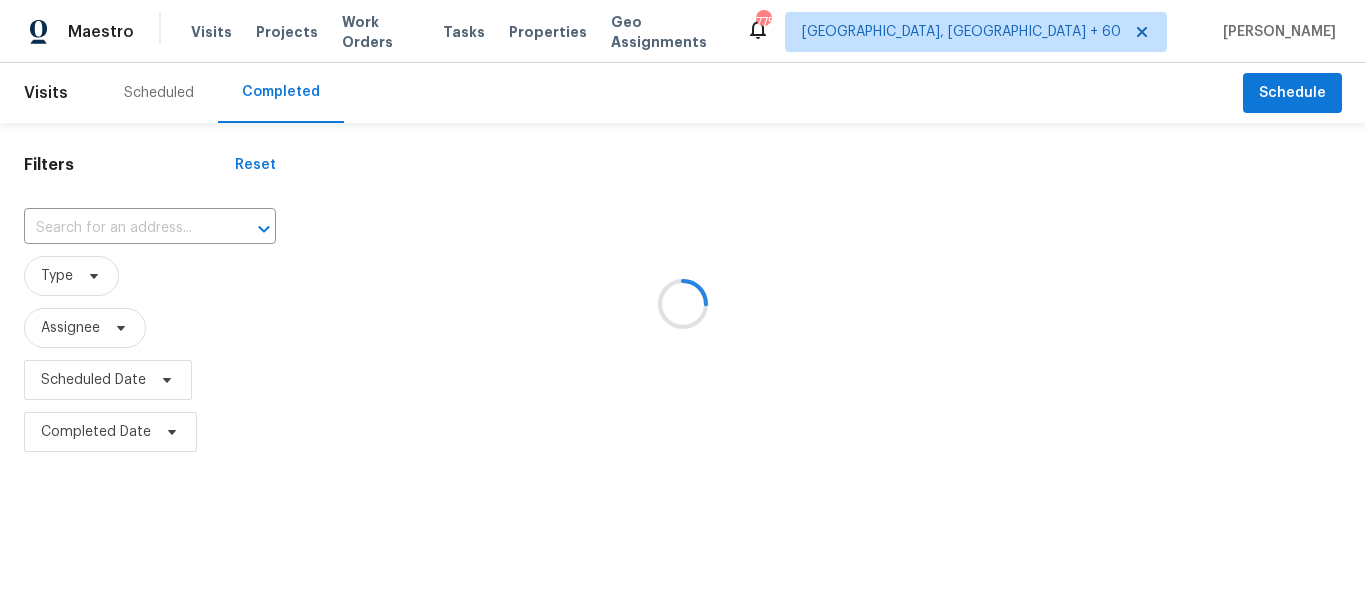 click at bounding box center [683, 303] 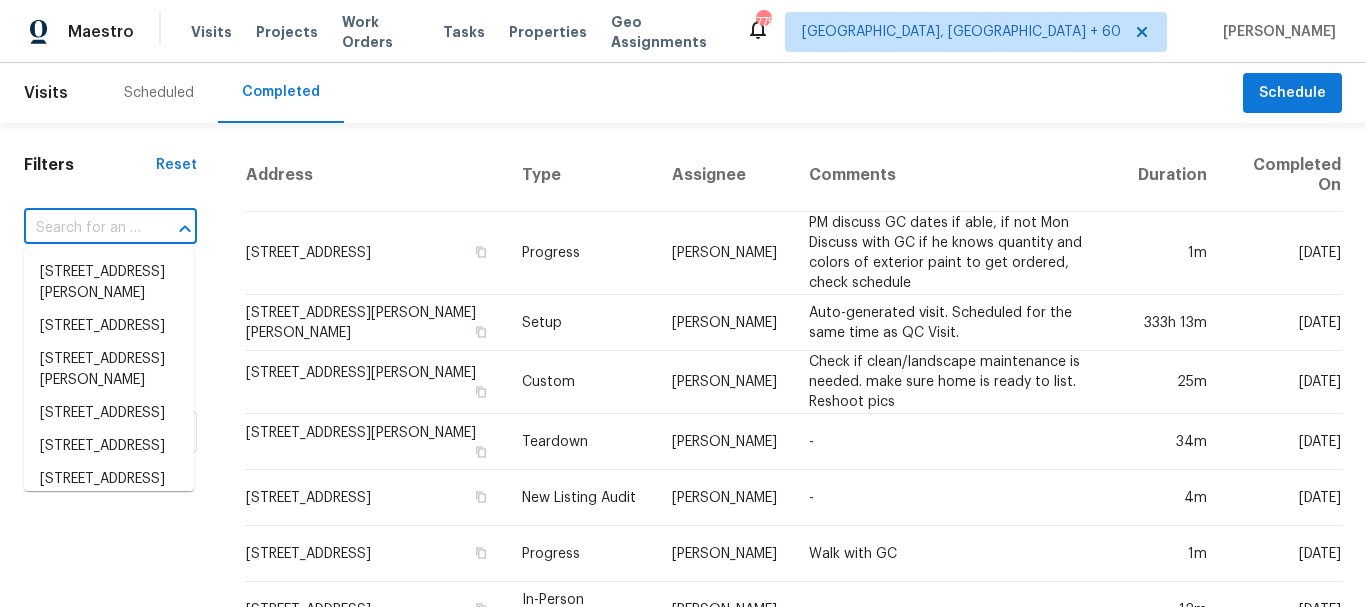 click at bounding box center (82, 228) 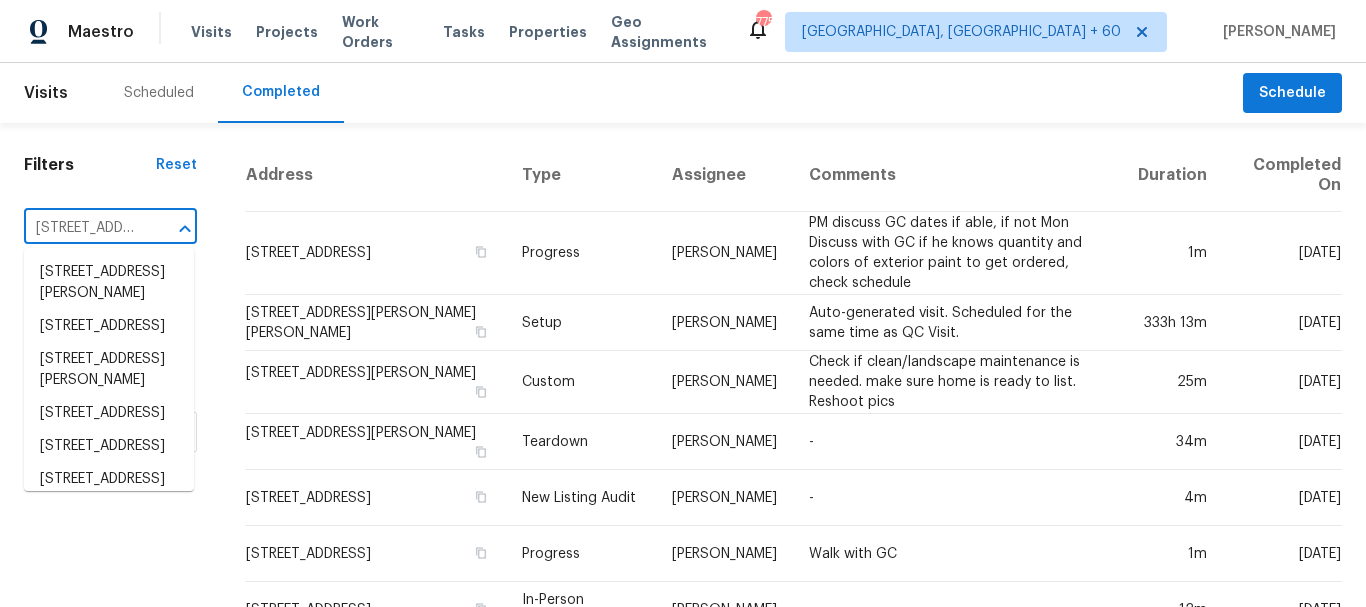 scroll, scrollTop: 0, scrollLeft: 119, axis: horizontal 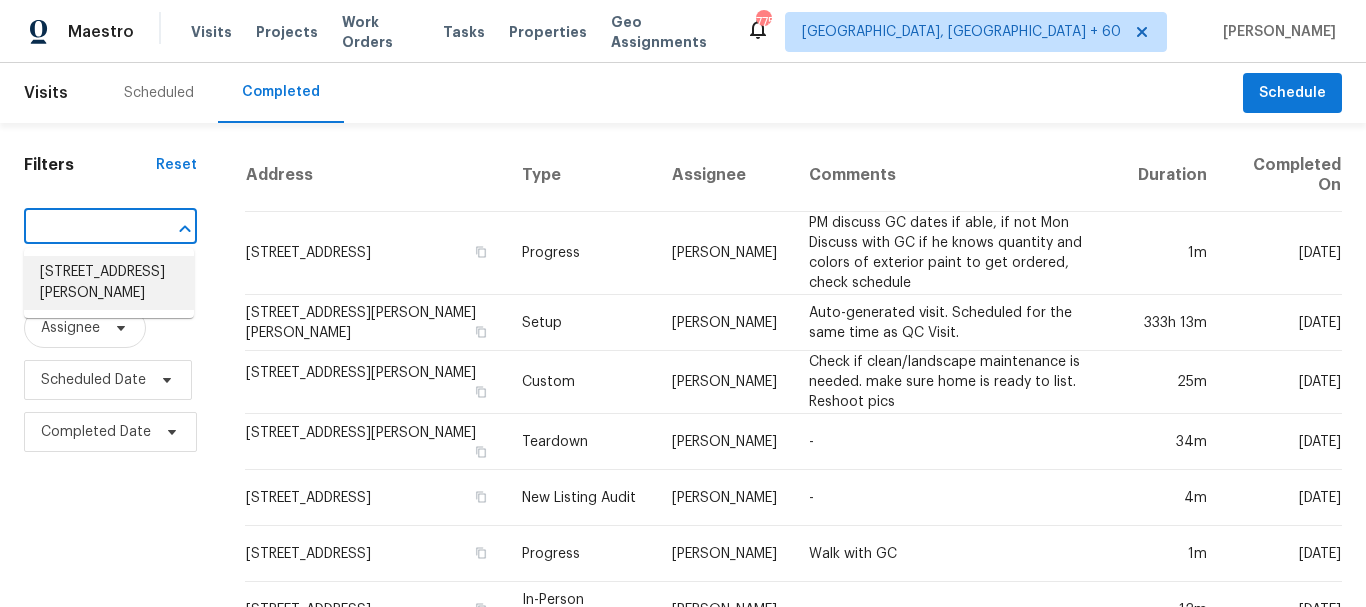 click on "[STREET_ADDRESS][PERSON_NAME]" at bounding box center [109, 283] 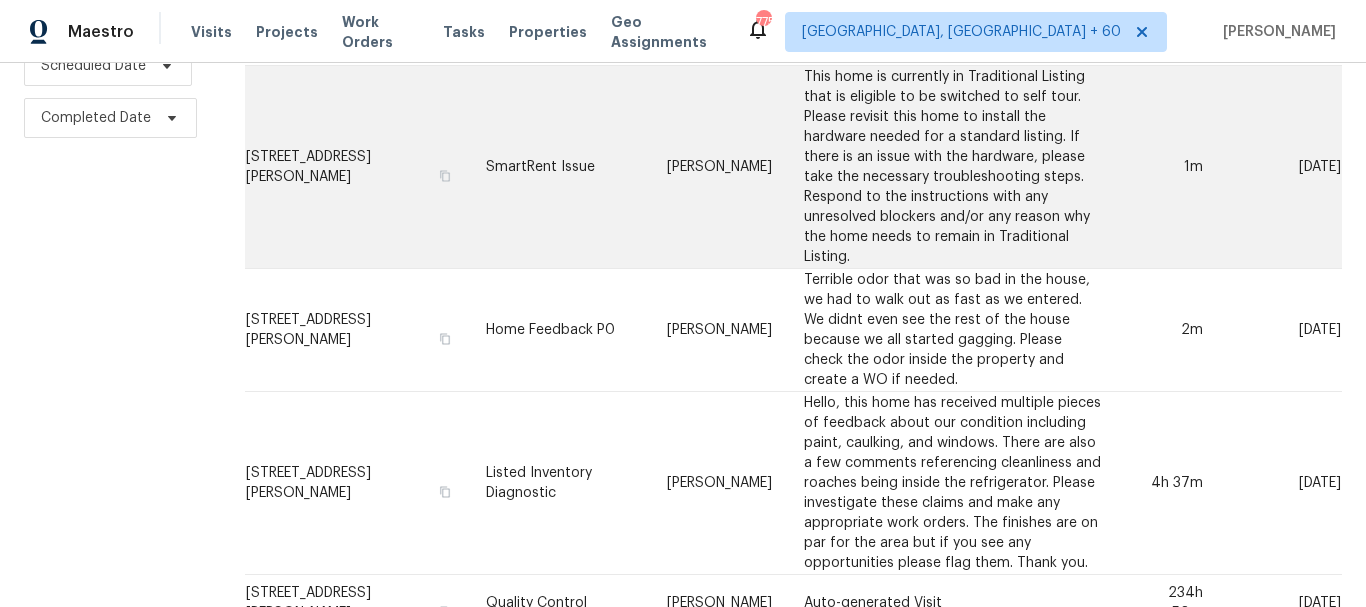 scroll, scrollTop: 600, scrollLeft: 0, axis: vertical 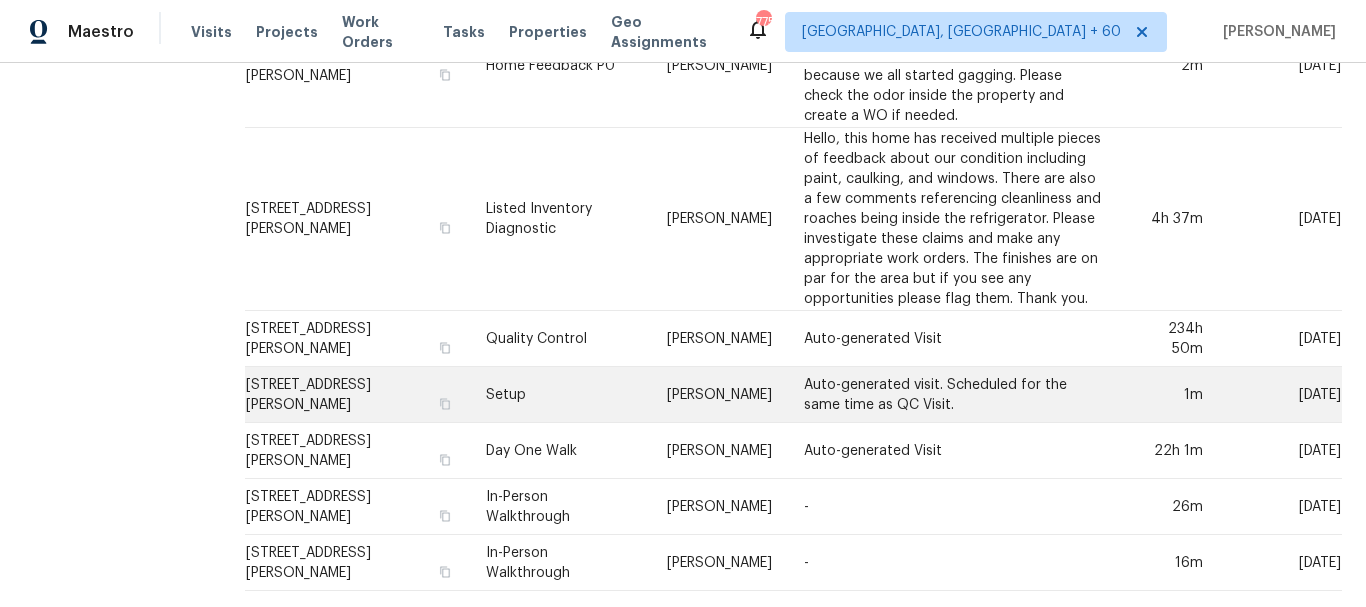 click on "Setup" at bounding box center [560, 395] 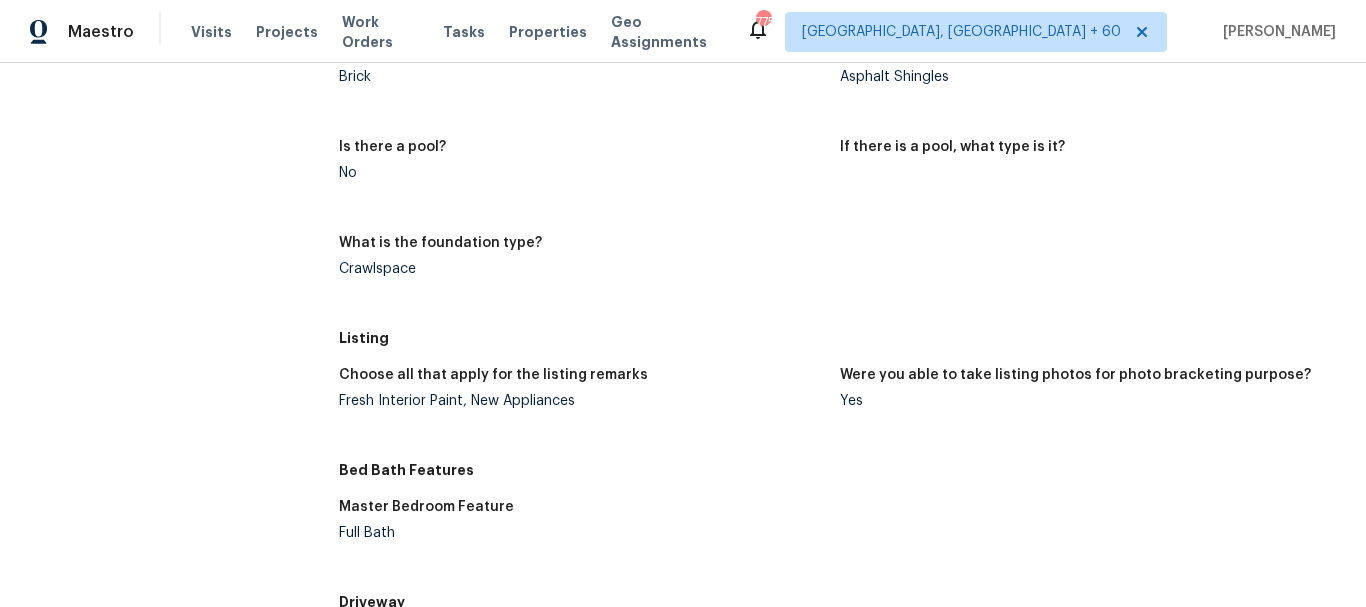 scroll, scrollTop: 1100, scrollLeft: 0, axis: vertical 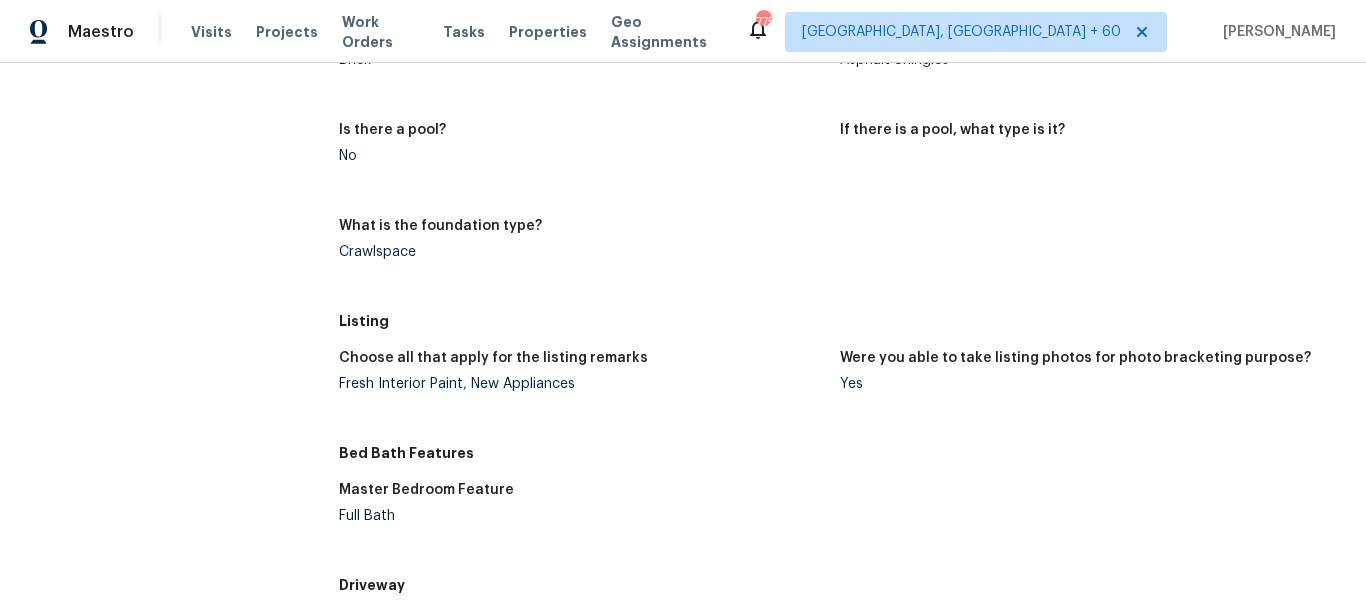 click on "Fresh Interior Paint, New Appliances" at bounding box center [582, 384] 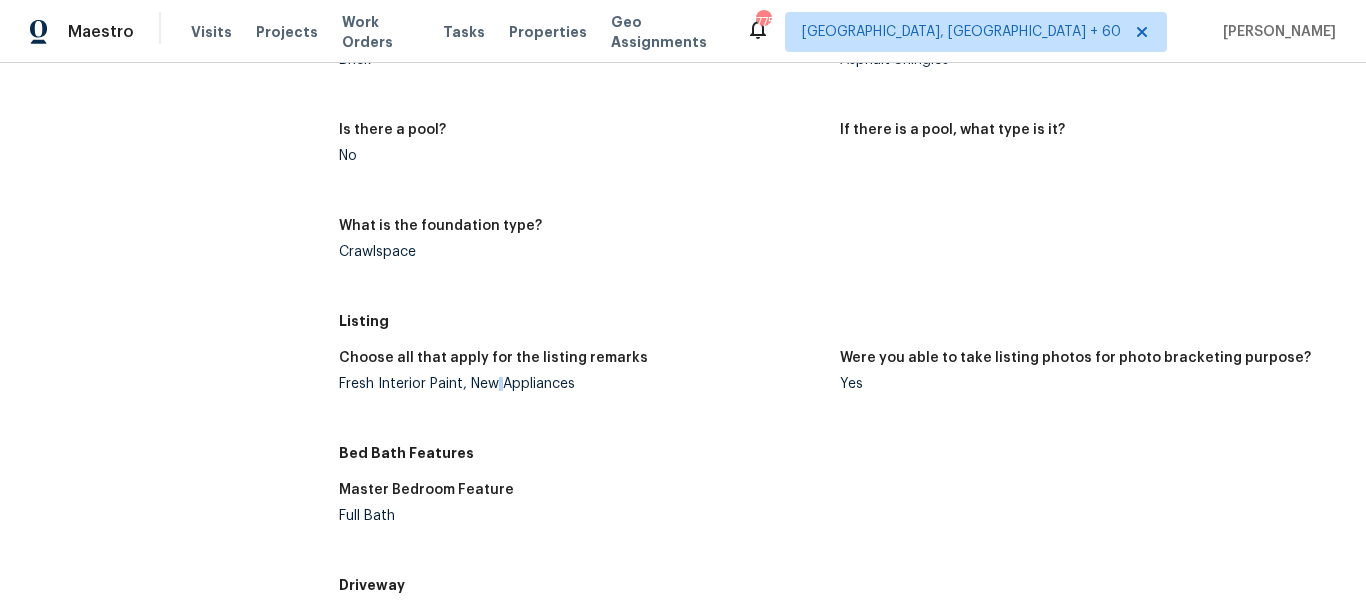click on "Fresh Interior Paint, New Appliances" at bounding box center (582, 384) 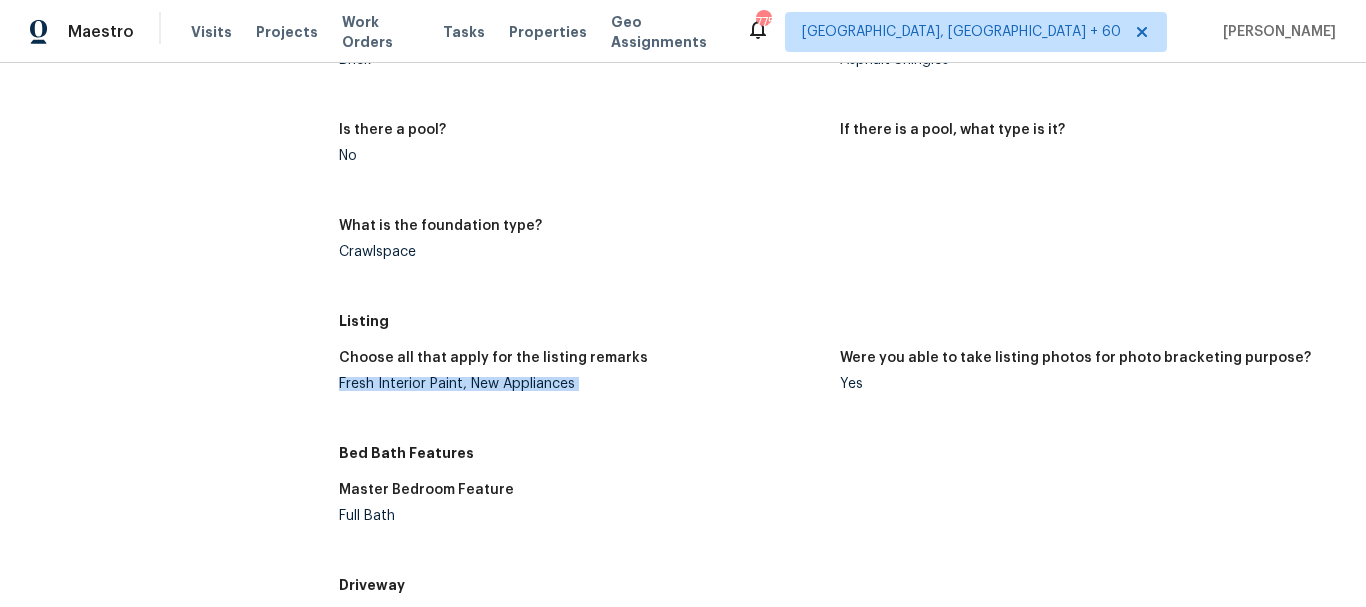 click on "Fresh Interior Paint, New Appliances" at bounding box center [582, 384] 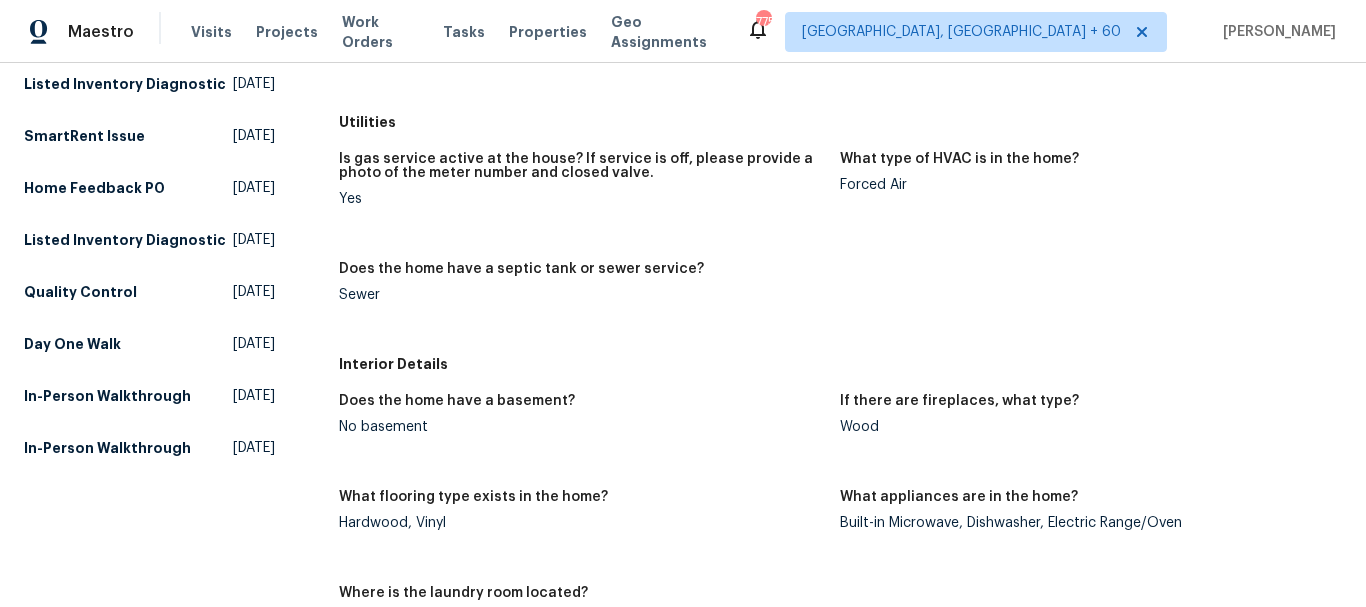 scroll, scrollTop: 600, scrollLeft: 0, axis: vertical 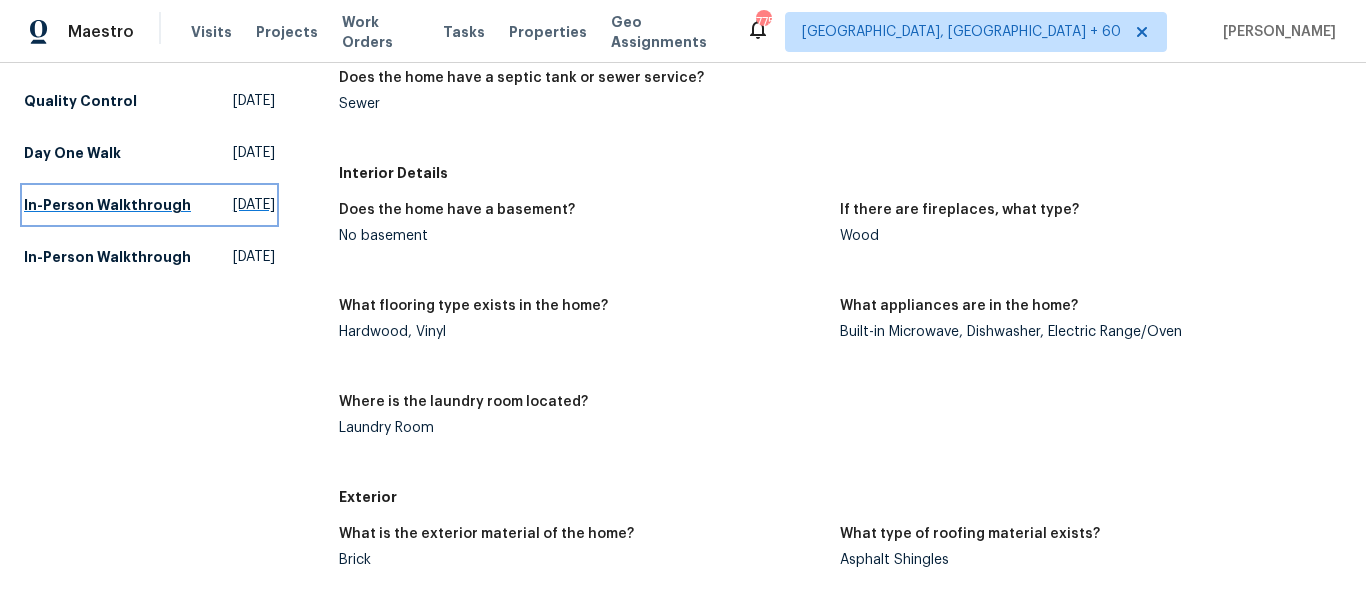 click on "In-Person Walkthrough" at bounding box center [107, 205] 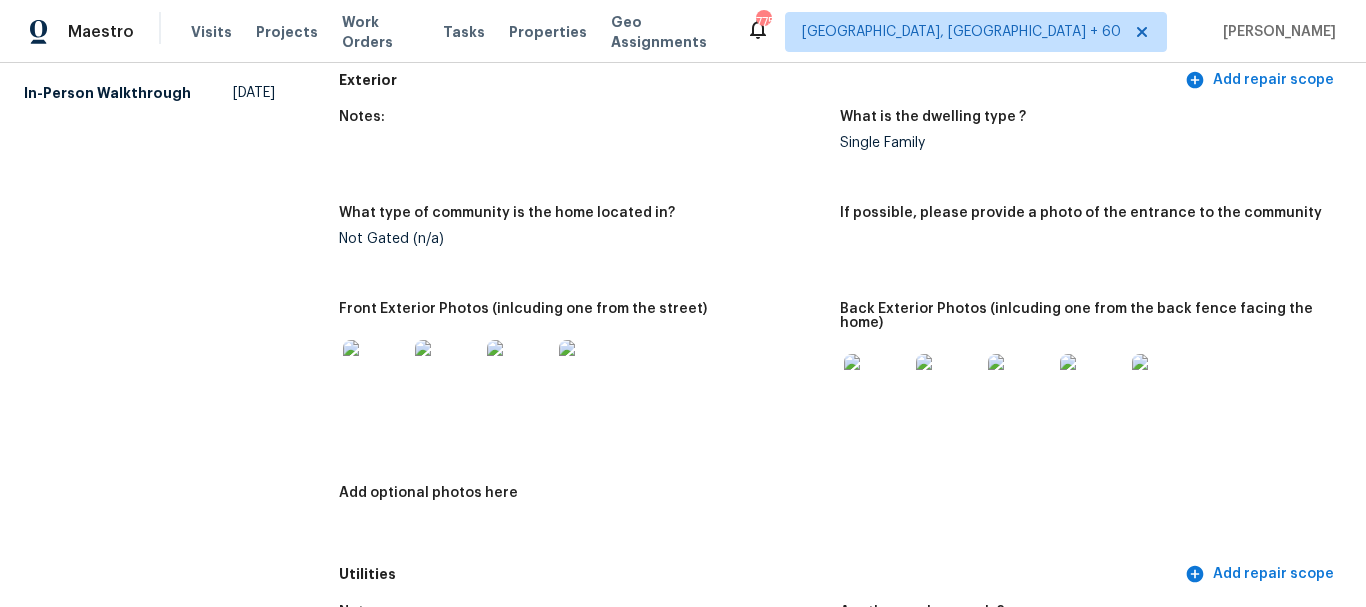 scroll, scrollTop: 800, scrollLeft: 0, axis: vertical 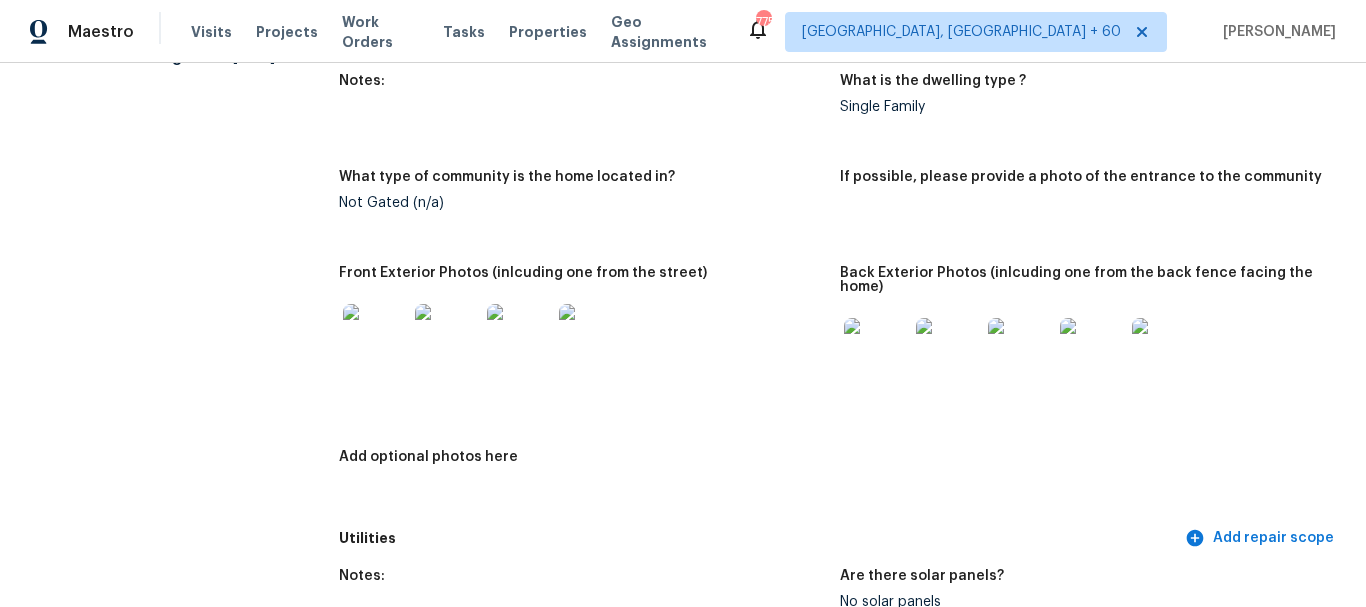 click at bounding box center [876, 350] 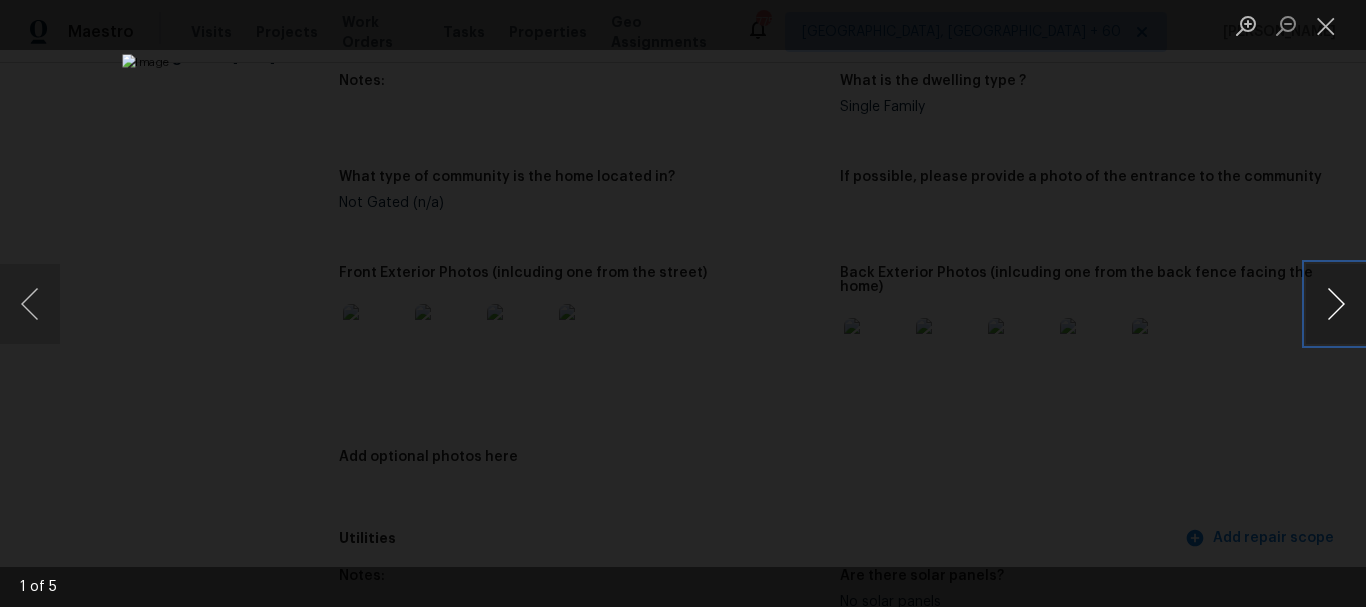 click at bounding box center [1336, 304] 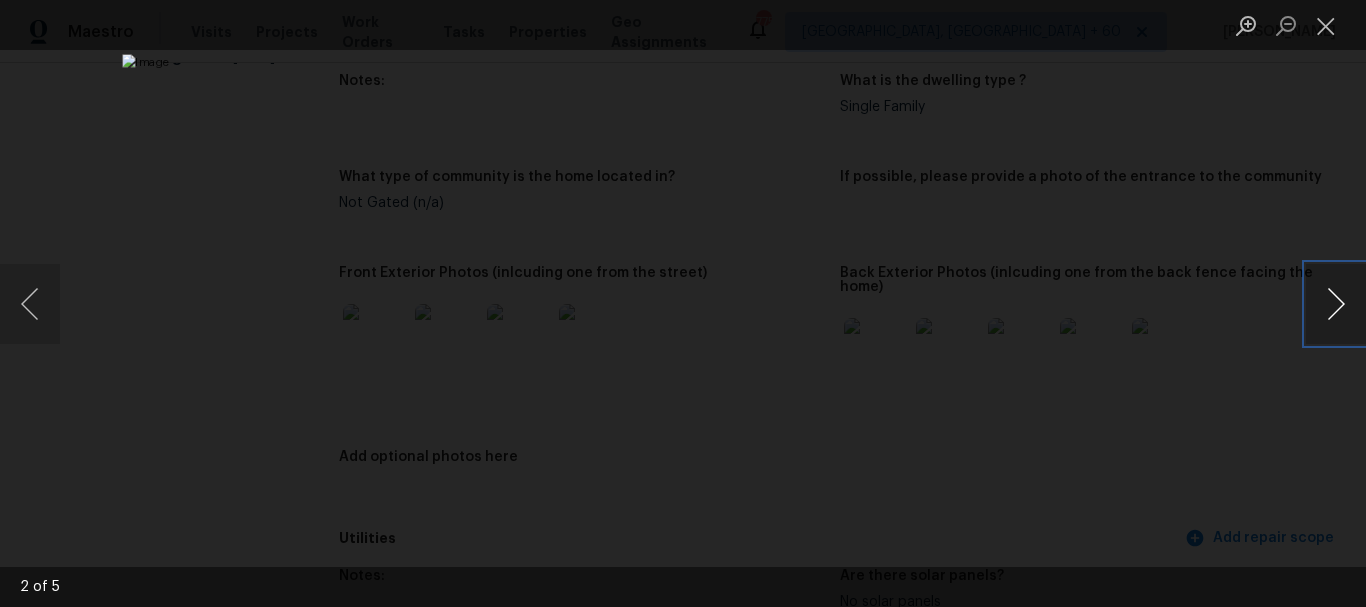 click at bounding box center [1336, 304] 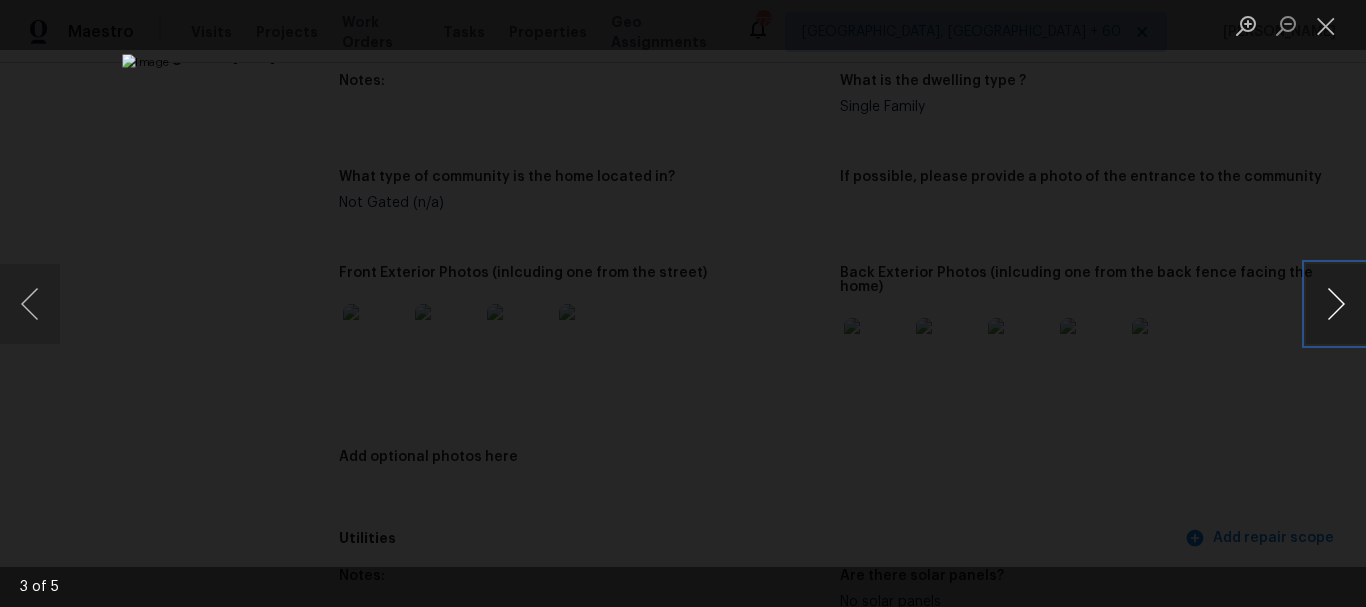 click at bounding box center [1336, 304] 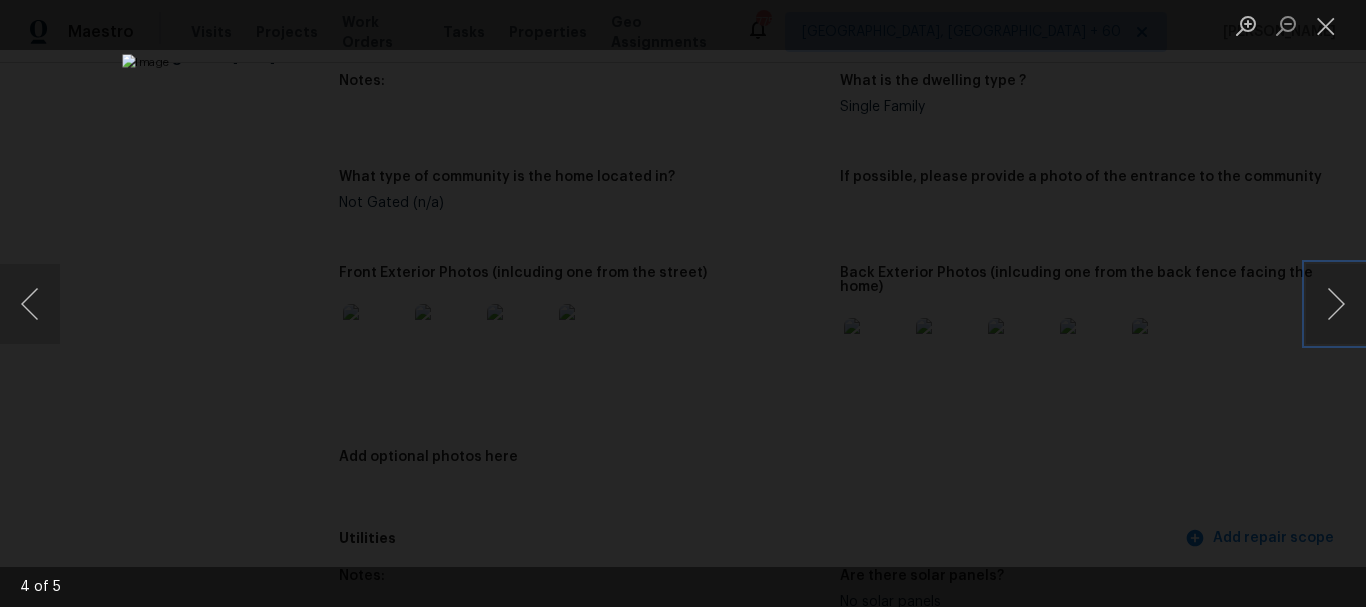 drag, startPoint x: 1339, startPoint y: 301, endPoint x: 664, endPoint y: 377, distance: 679.265 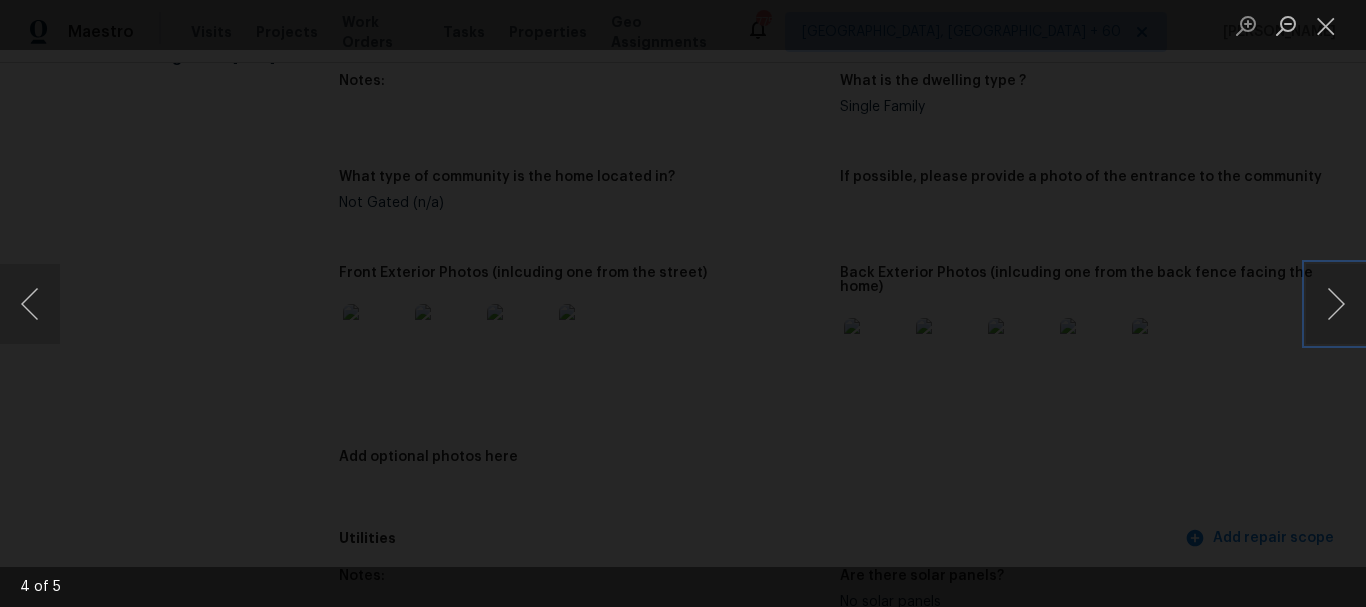 click at bounding box center (-2079, 354) 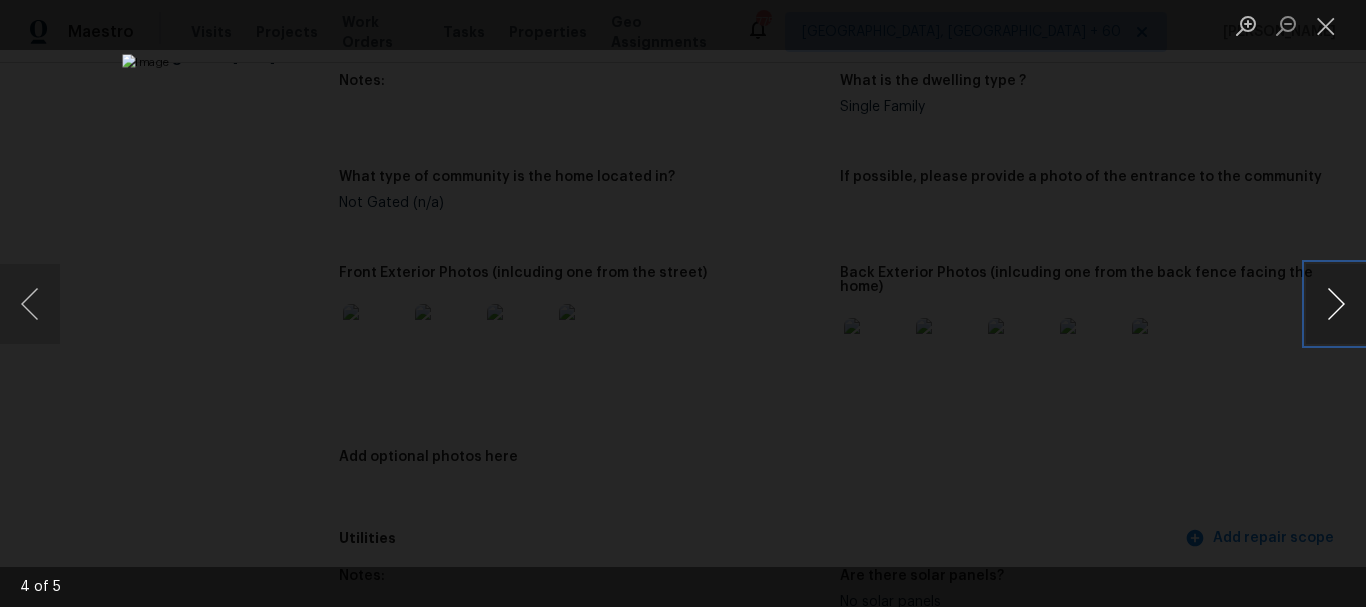click at bounding box center [1336, 304] 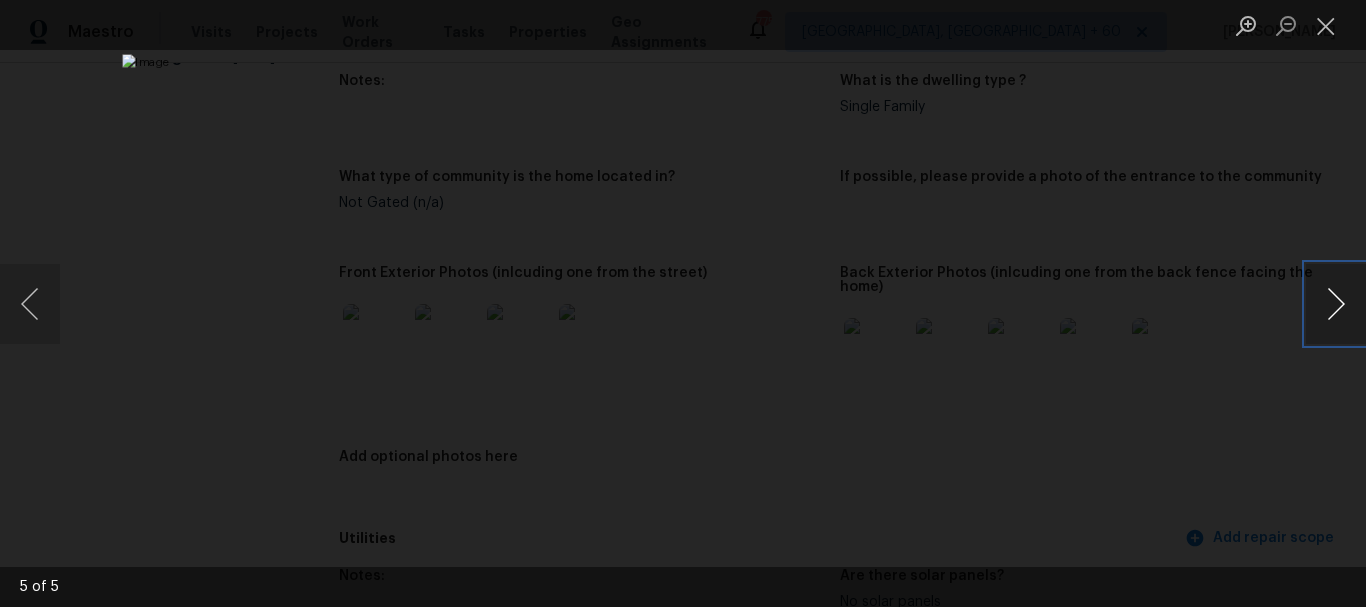 click at bounding box center (1336, 304) 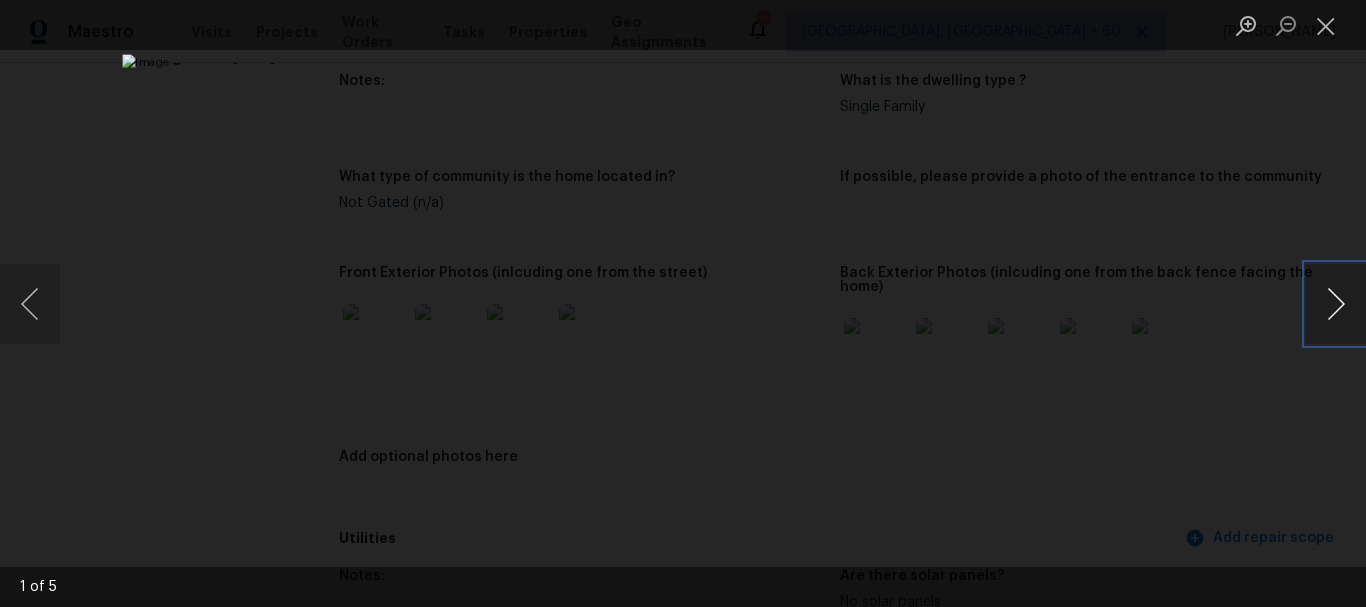 click at bounding box center (1336, 304) 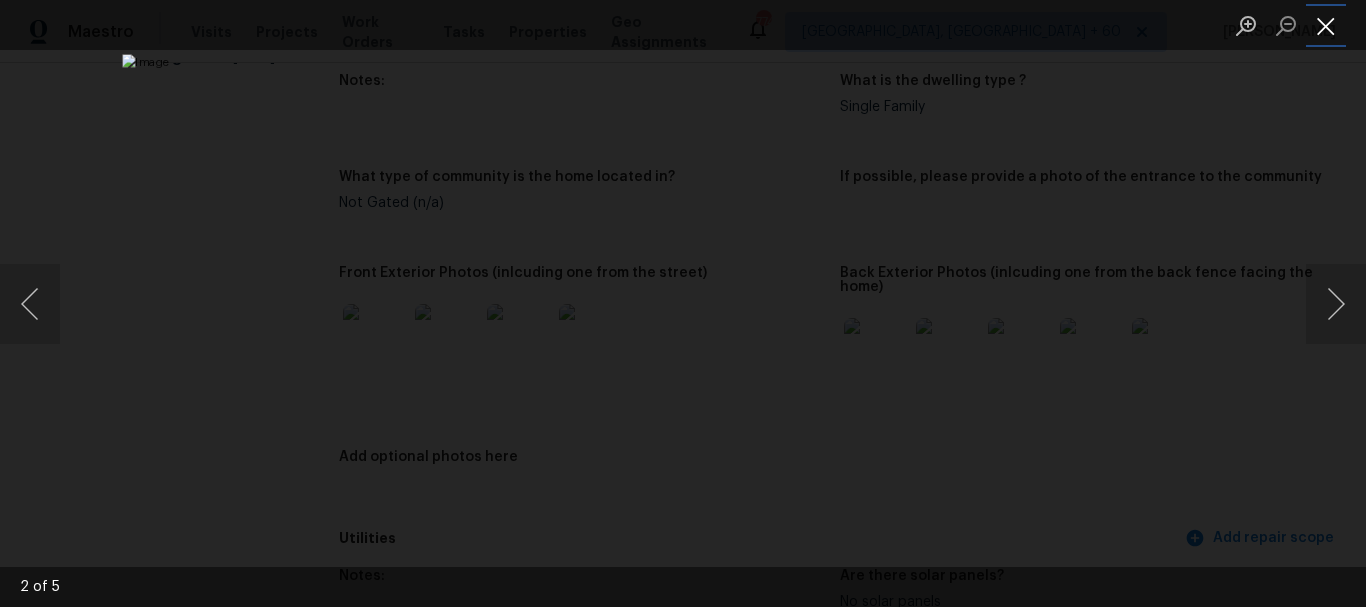 click at bounding box center (1326, 25) 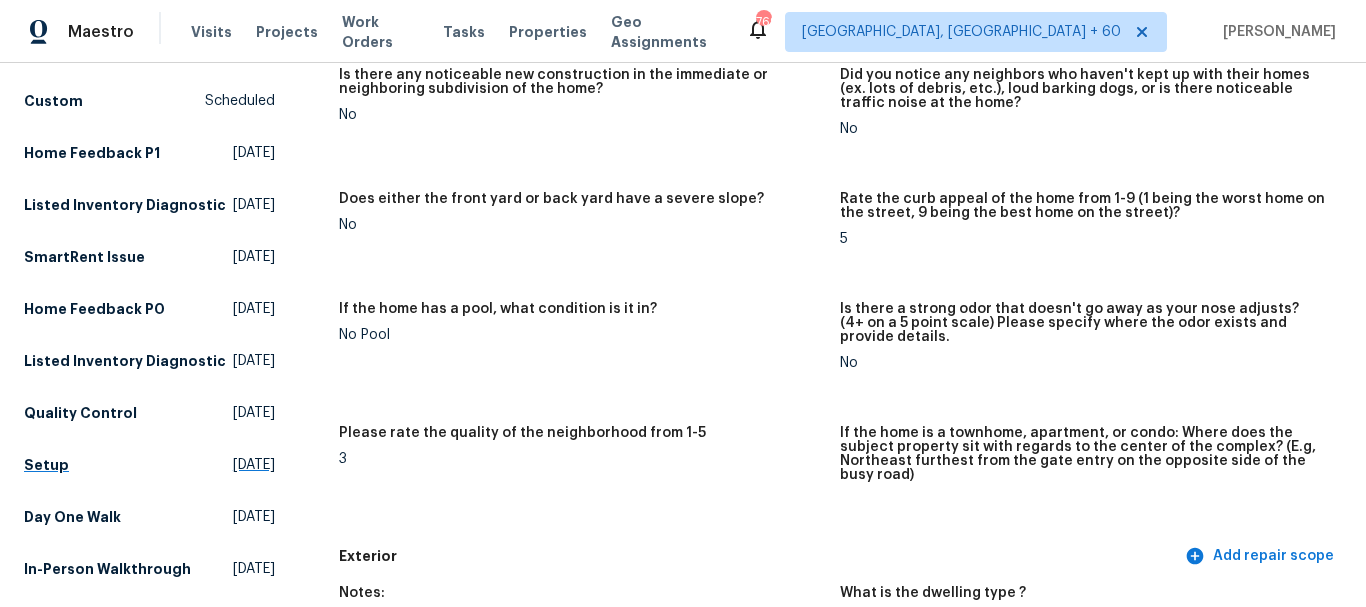 scroll, scrollTop: 0, scrollLeft: 0, axis: both 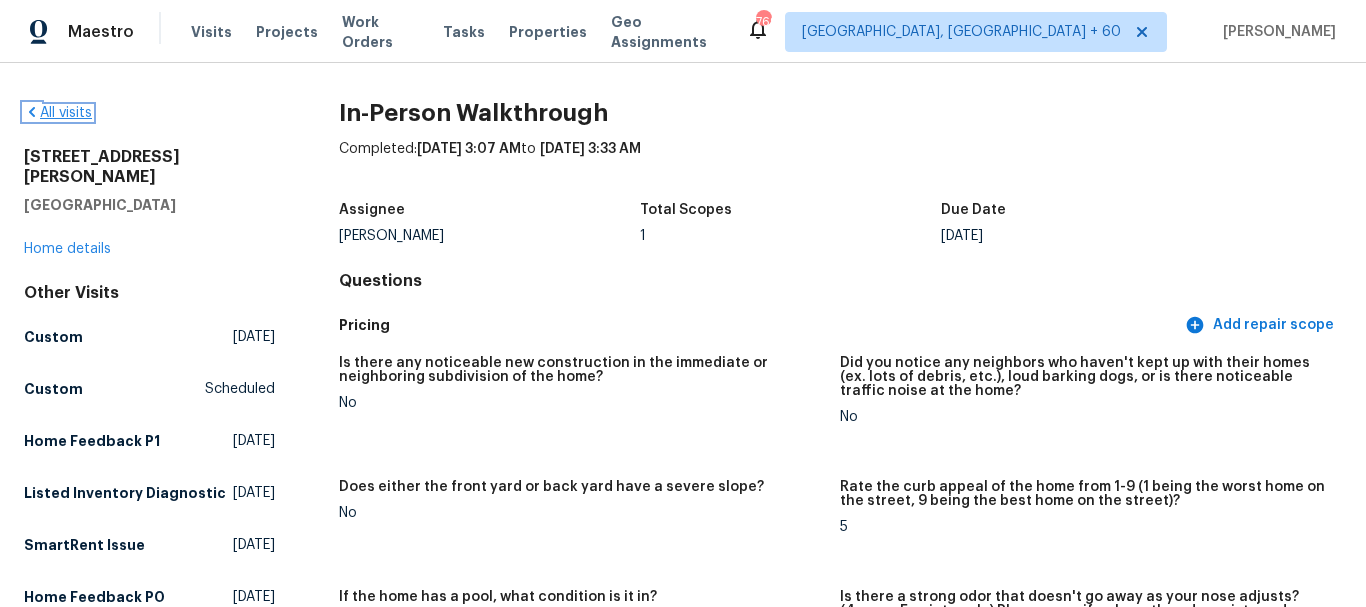click 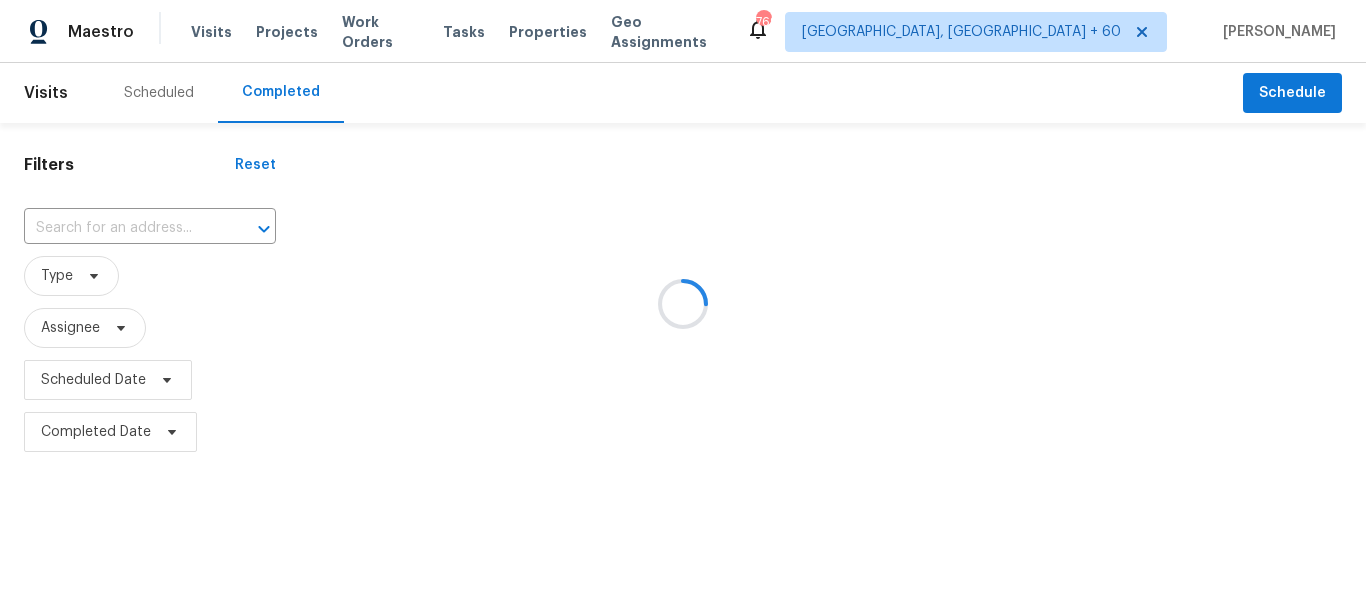 click at bounding box center (683, 303) 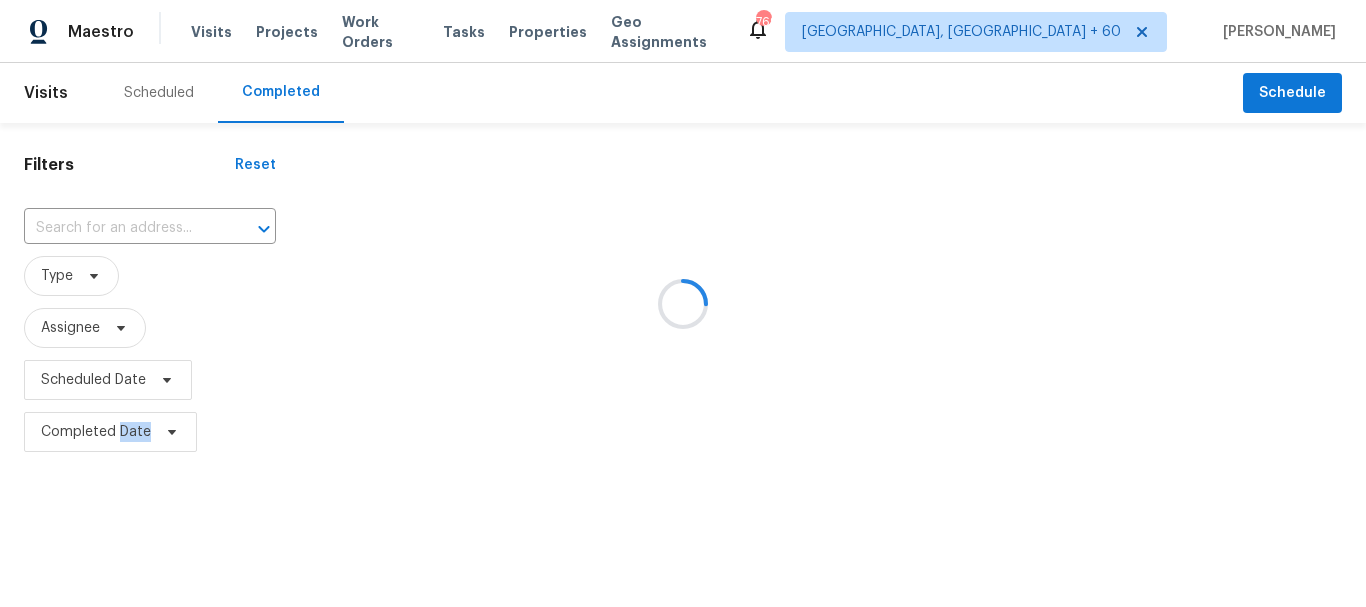 click at bounding box center [683, 303] 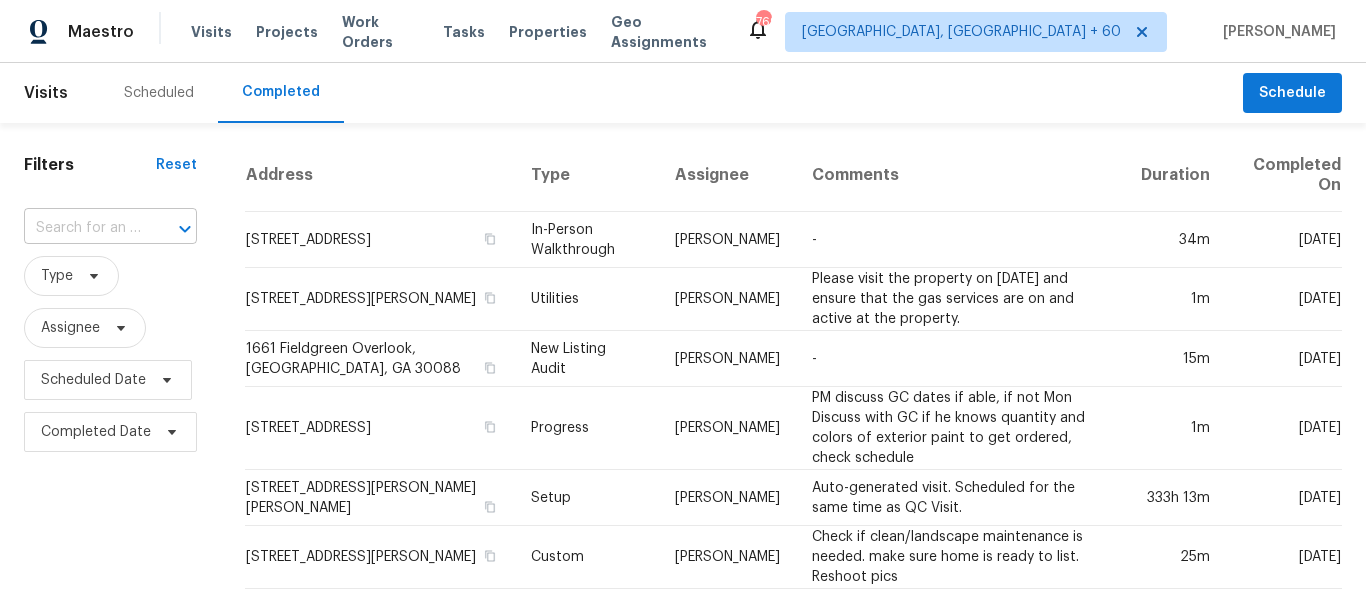click at bounding box center (82, 228) 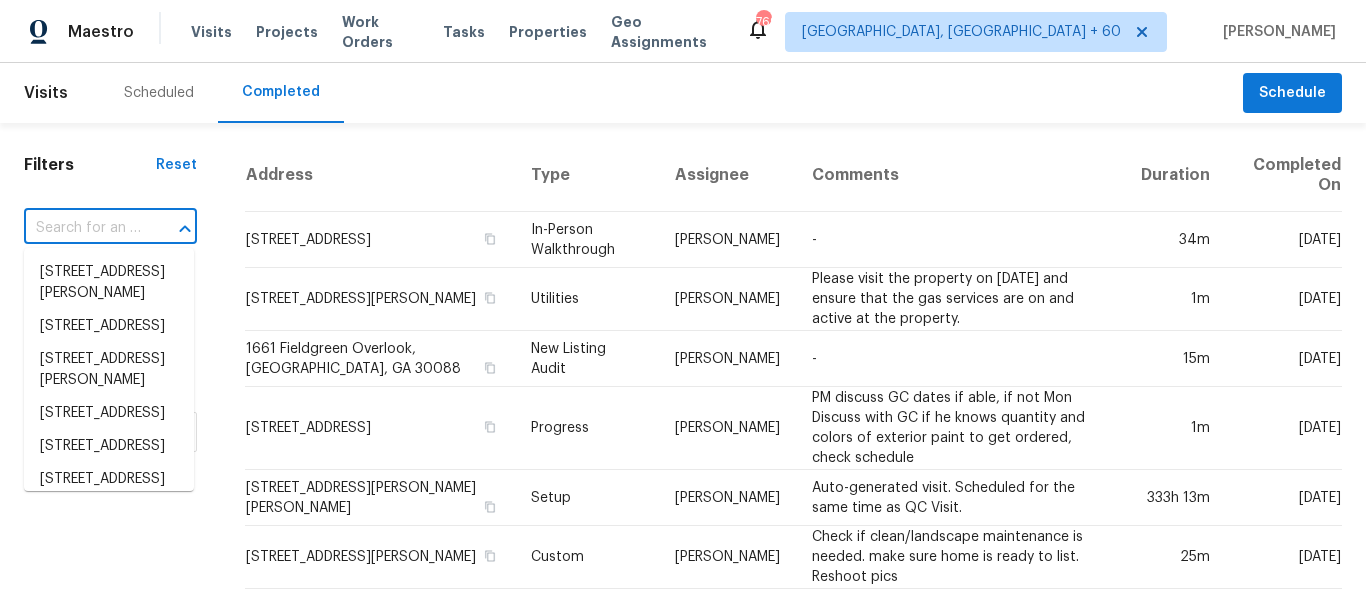 paste on "[STREET_ADDRESS]" 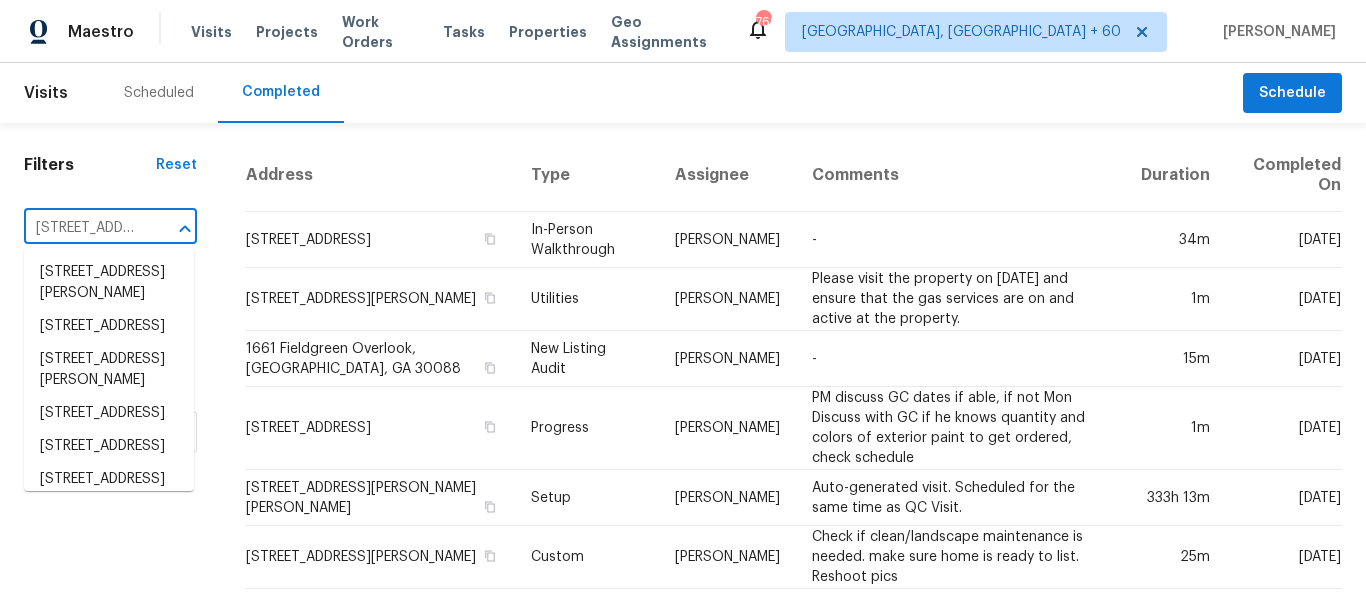 scroll, scrollTop: 0, scrollLeft: 122, axis: horizontal 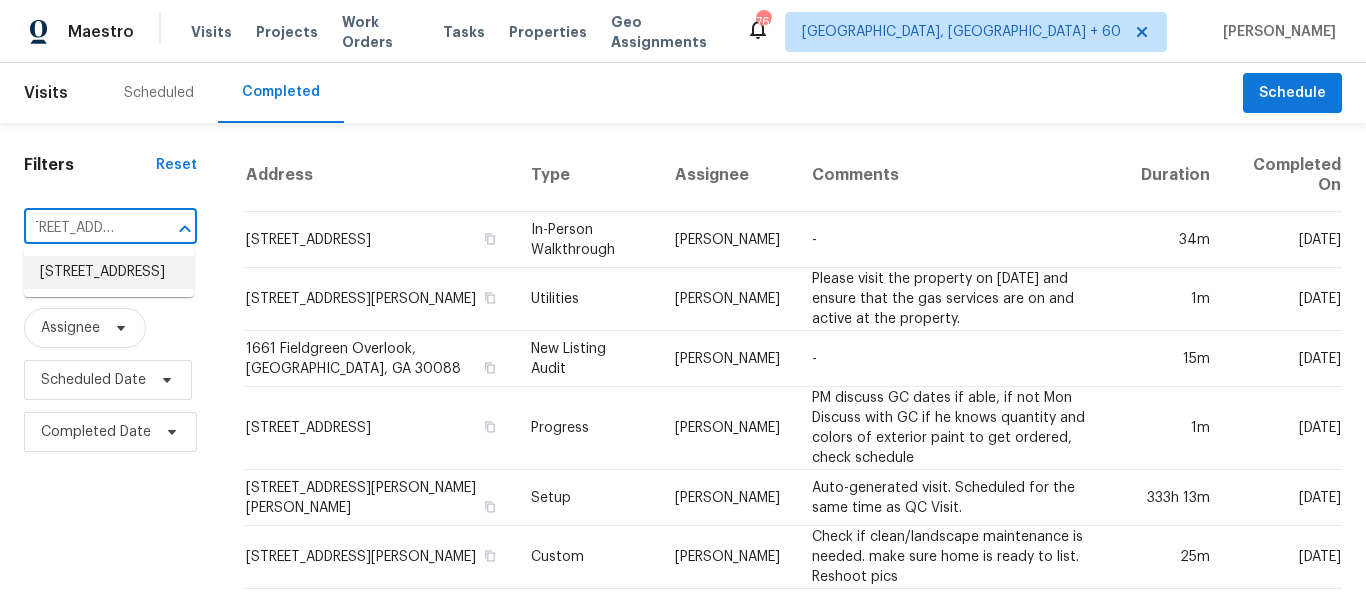 click on "[STREET_ADDRESS]" at bounding box center (109, 272) 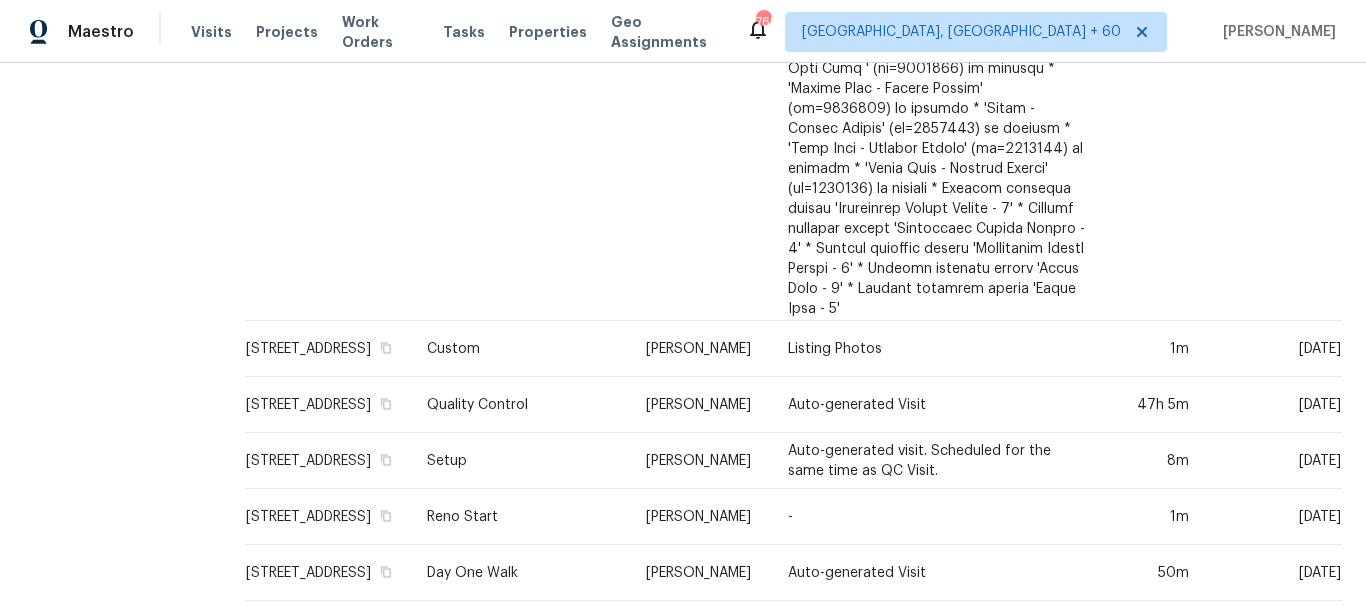 scroll, scrollTop: 1555, scrollLeft: 0, axis: vertical 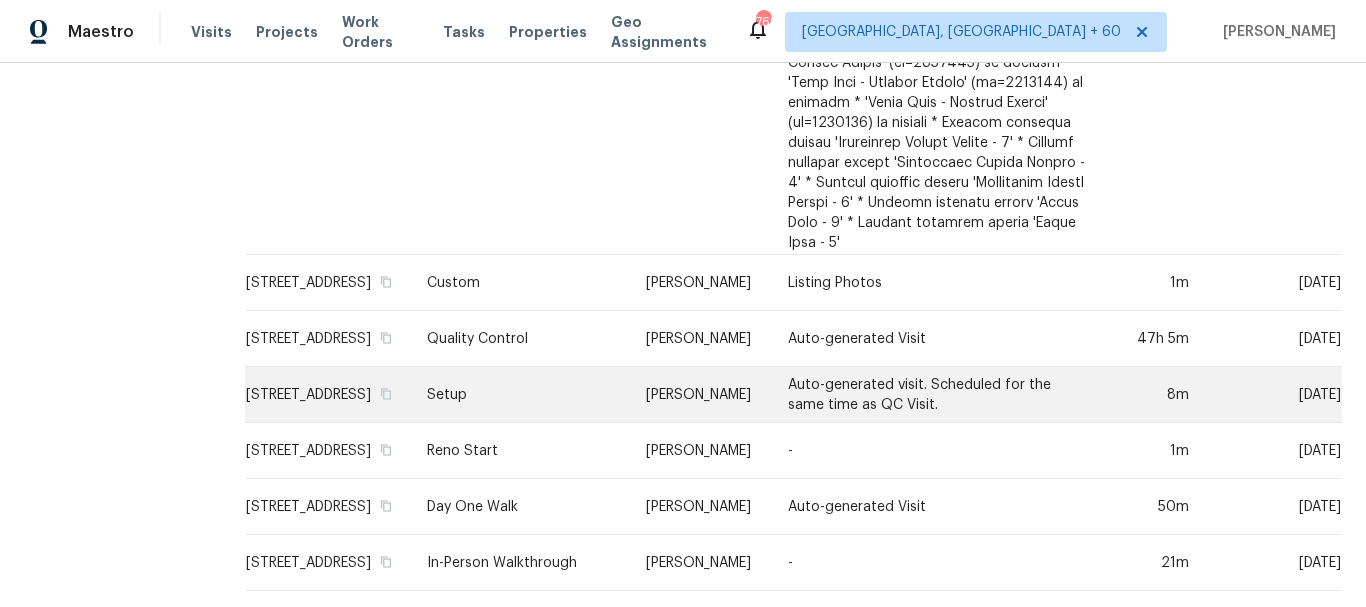 click on "Setup" at bounding box center (520, 395) 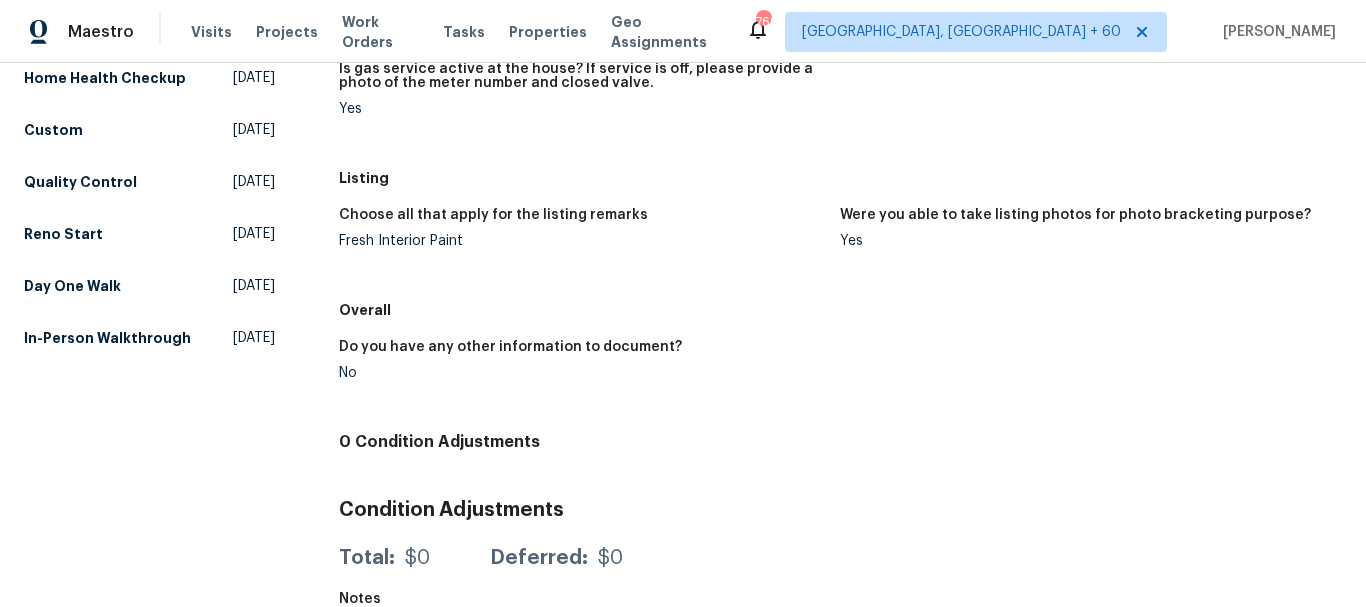 scroll, scrollTop: 500, scrollLeft: 0, axis: vertical 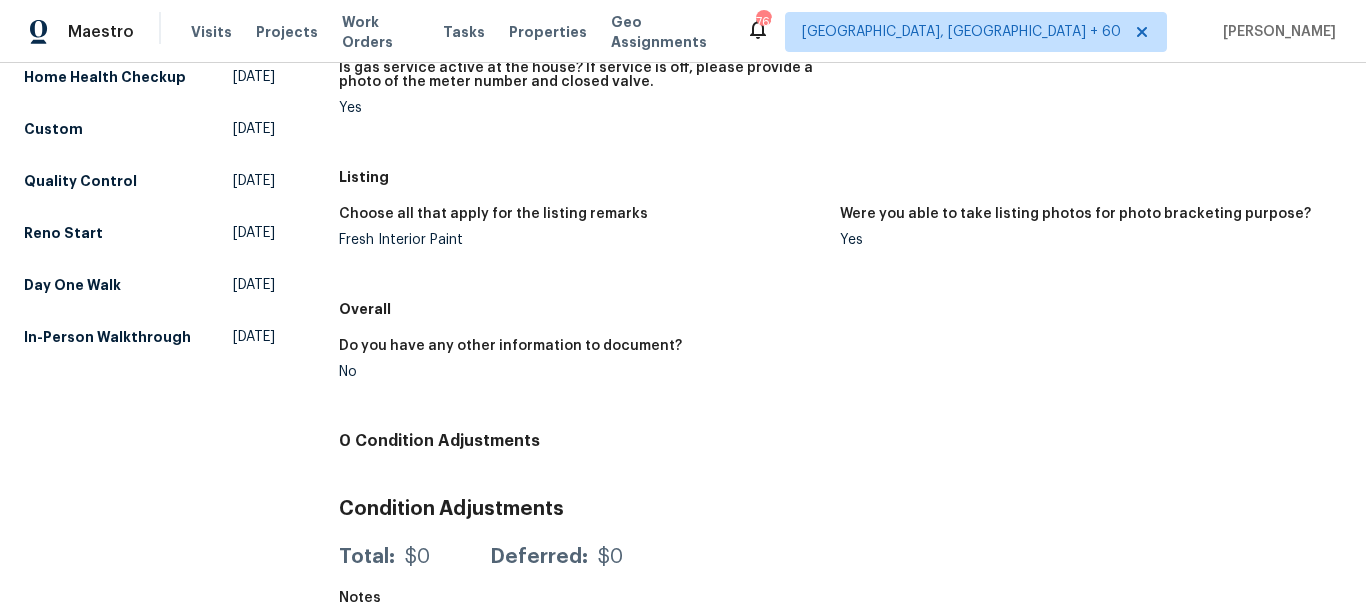 click on "Fresh Interior Paint" at bounding box center [582, 240] 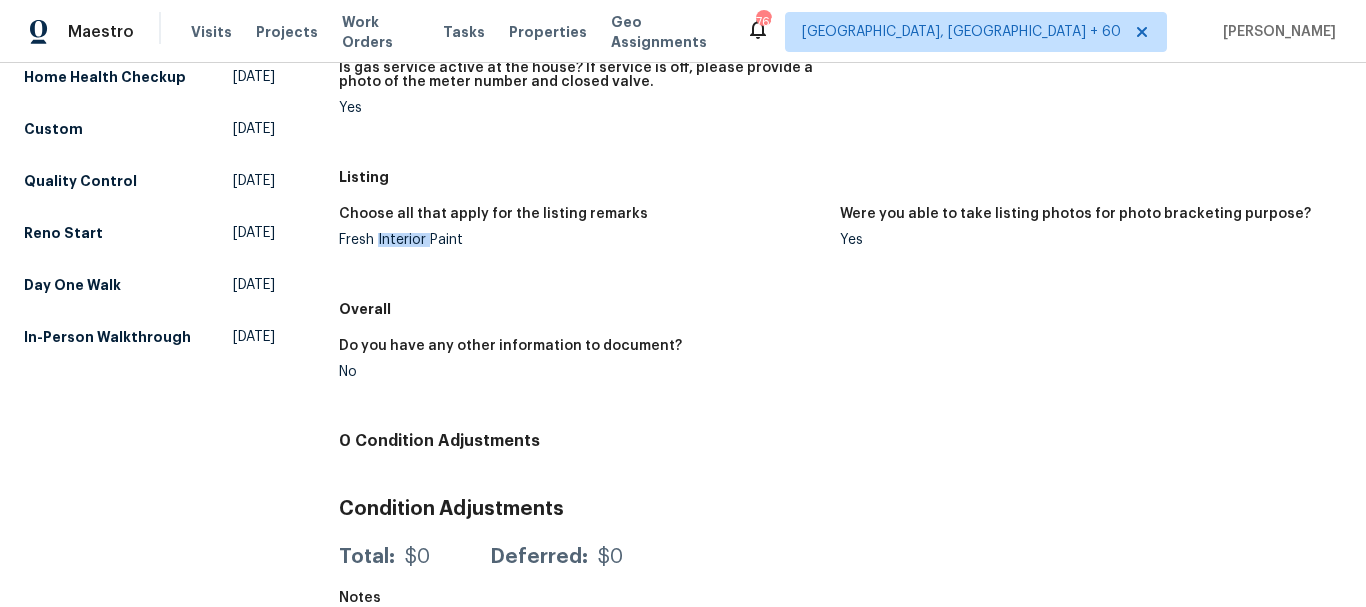 click on "Fresh Interior Paint" at bounding box center [582, 240] 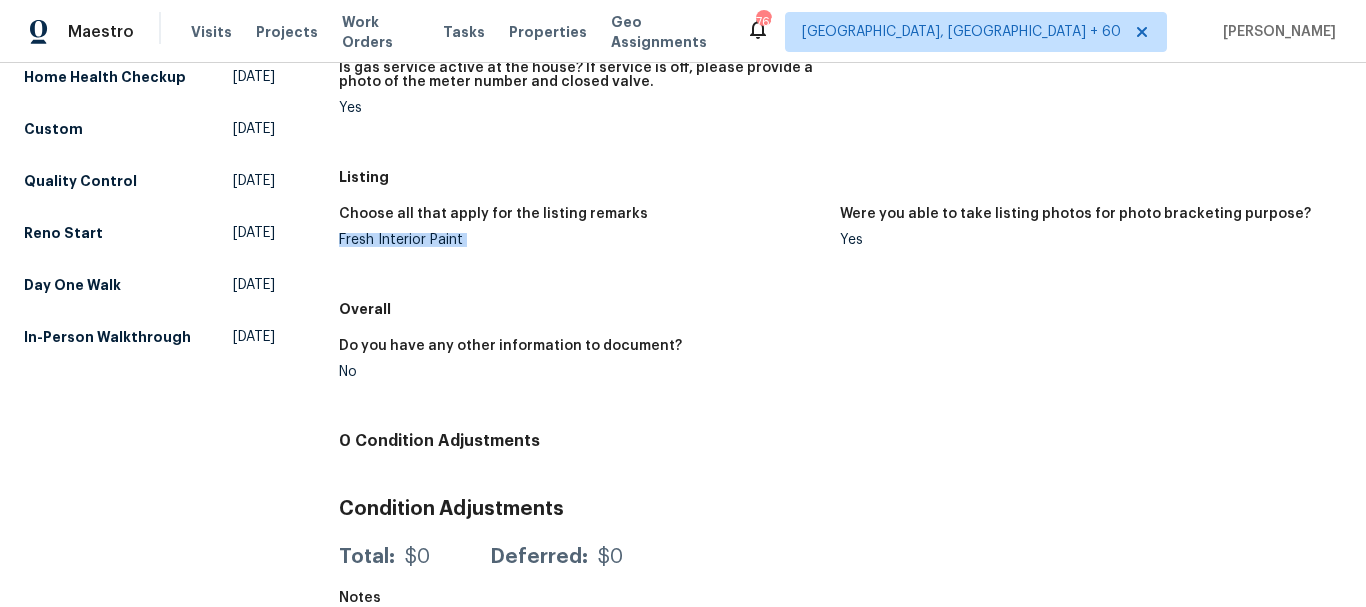click on "Fresh Interior Paint" at bounding box center [582, 240] 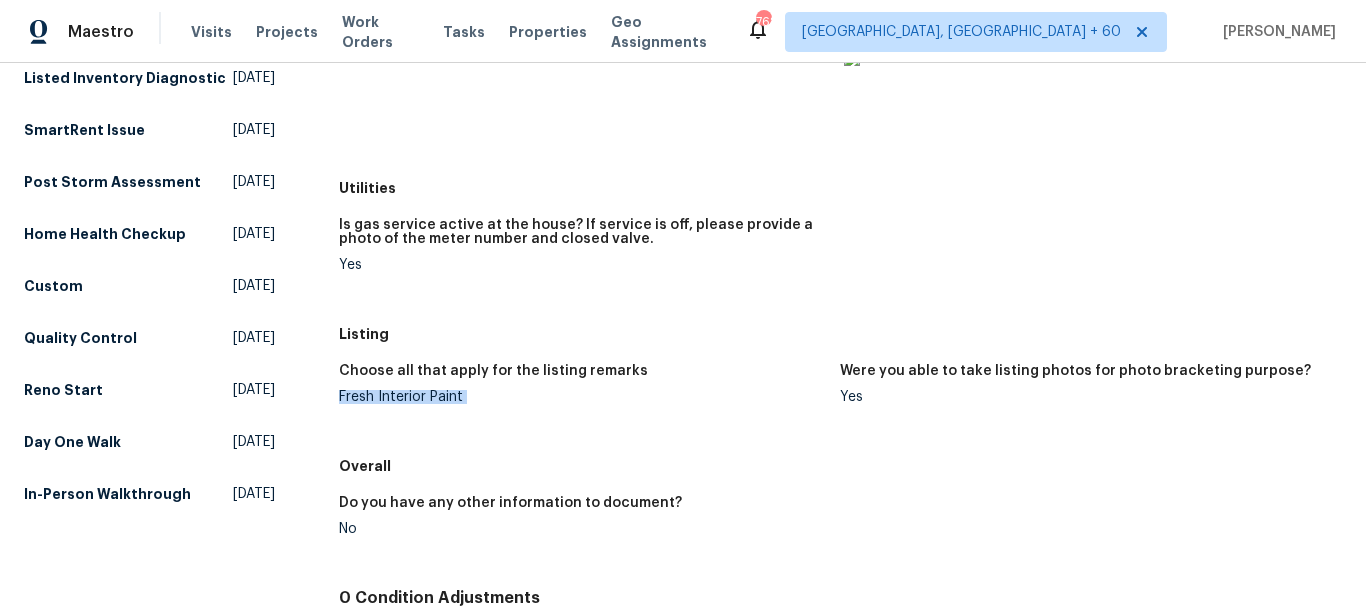 scroll, scrollTop: 565, scrollLeft: 0, axis: vertical 